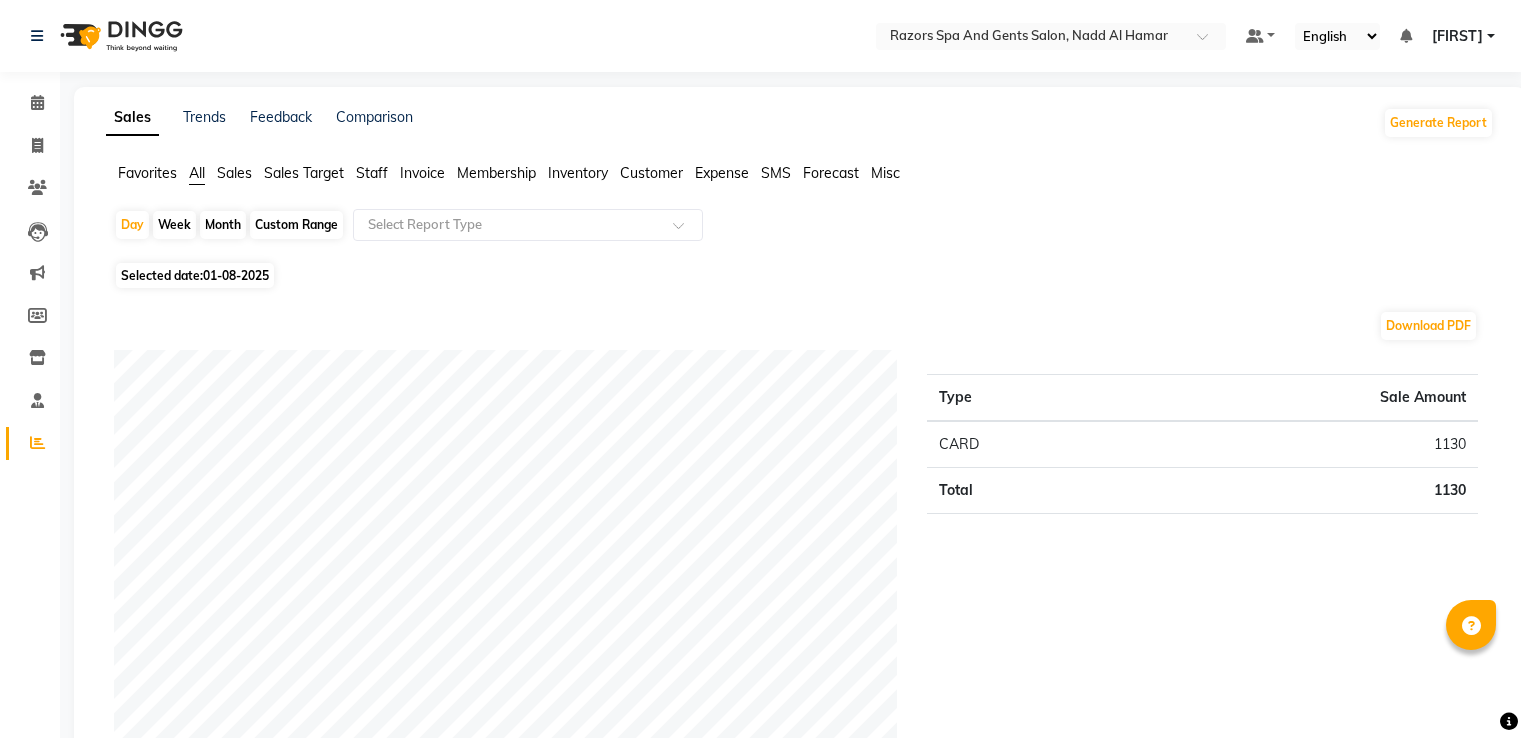 scroll, scrollTop: 0, scrollLeft: 0, axis: both 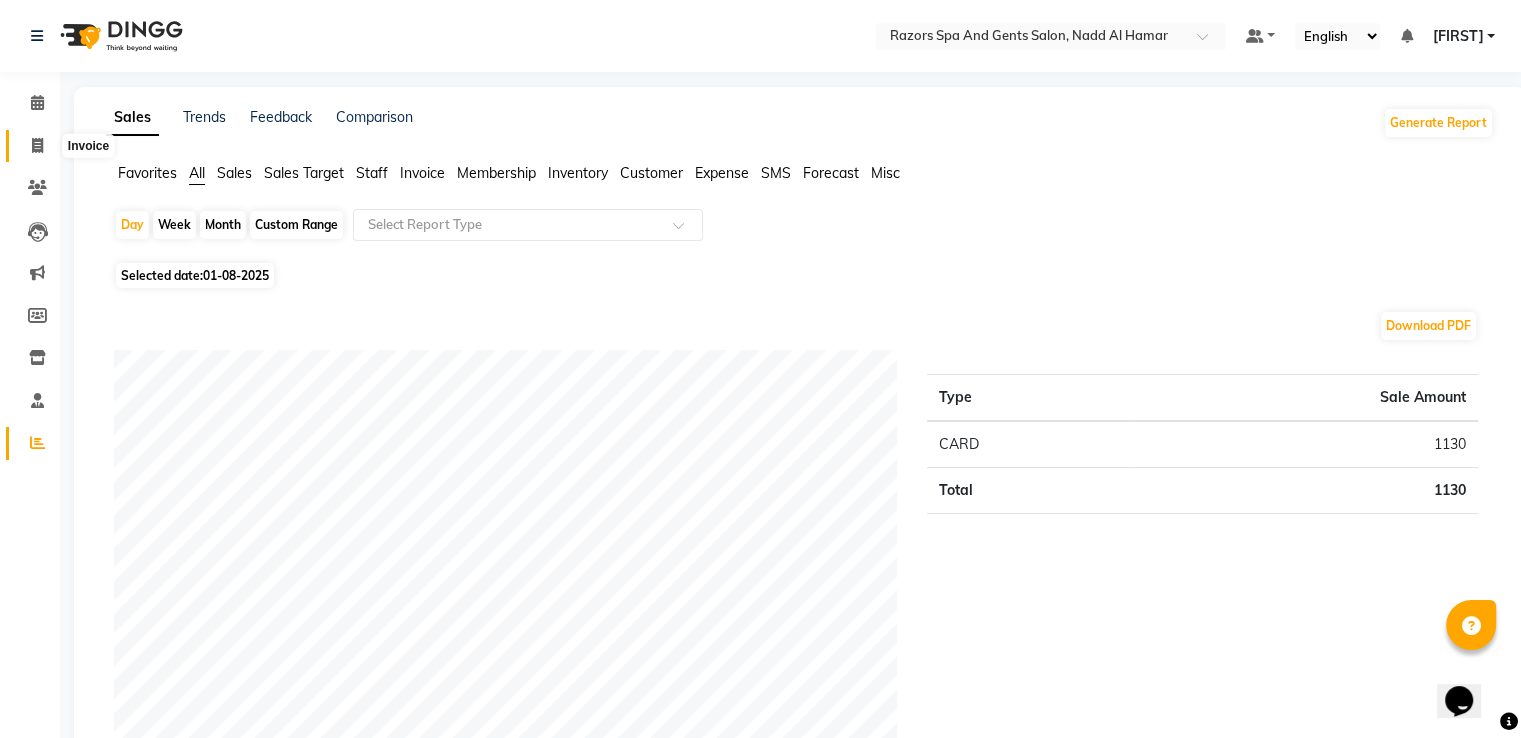 click 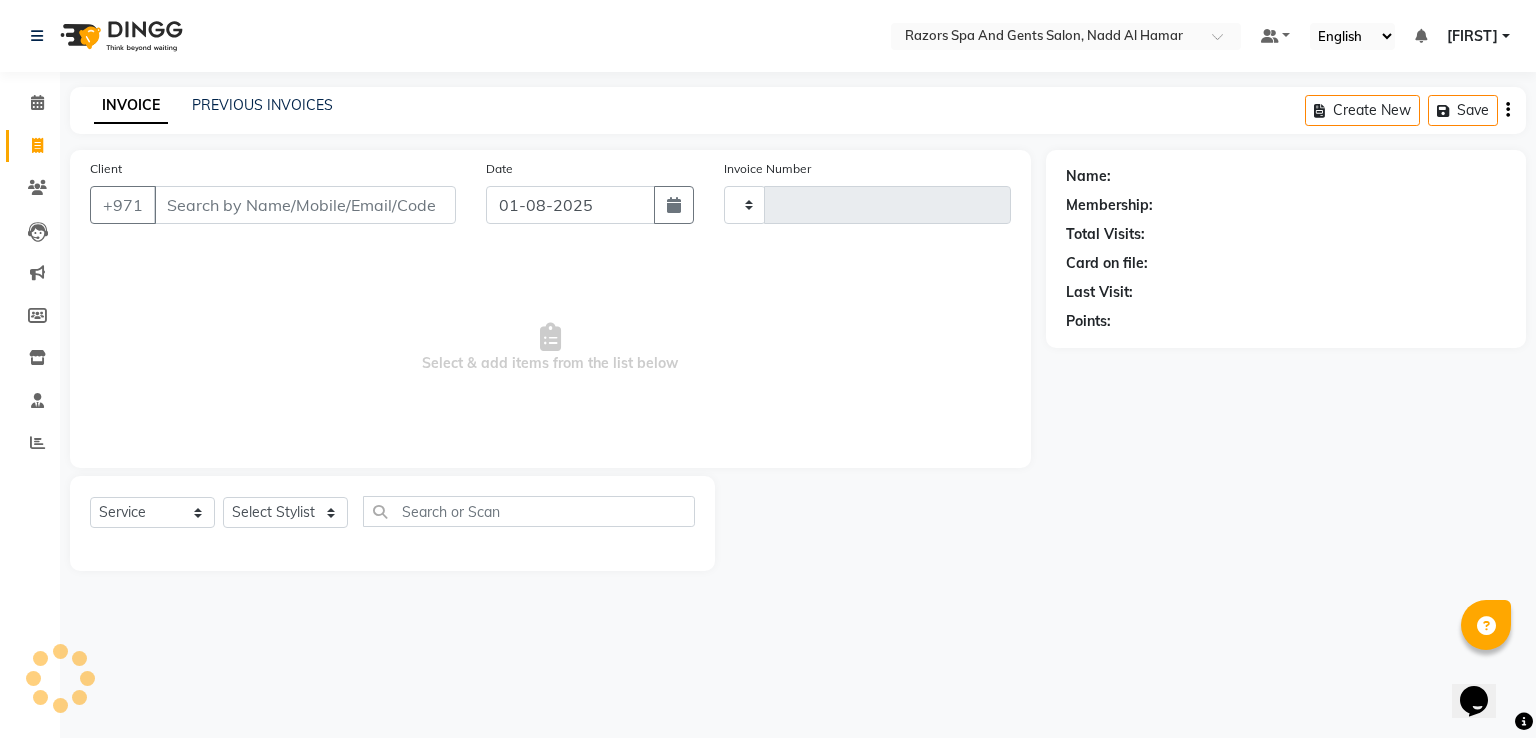 type on "0612" 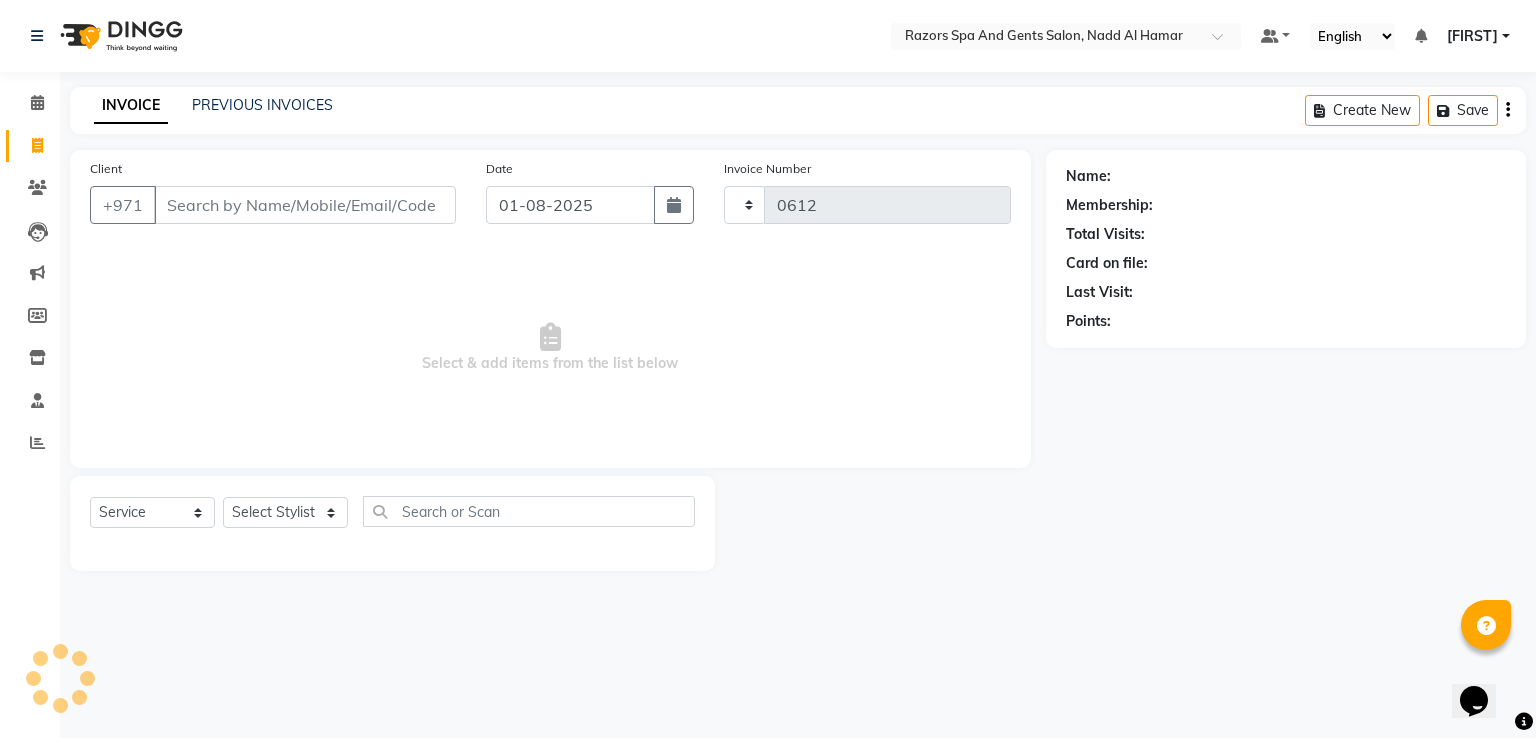 select on "8419" 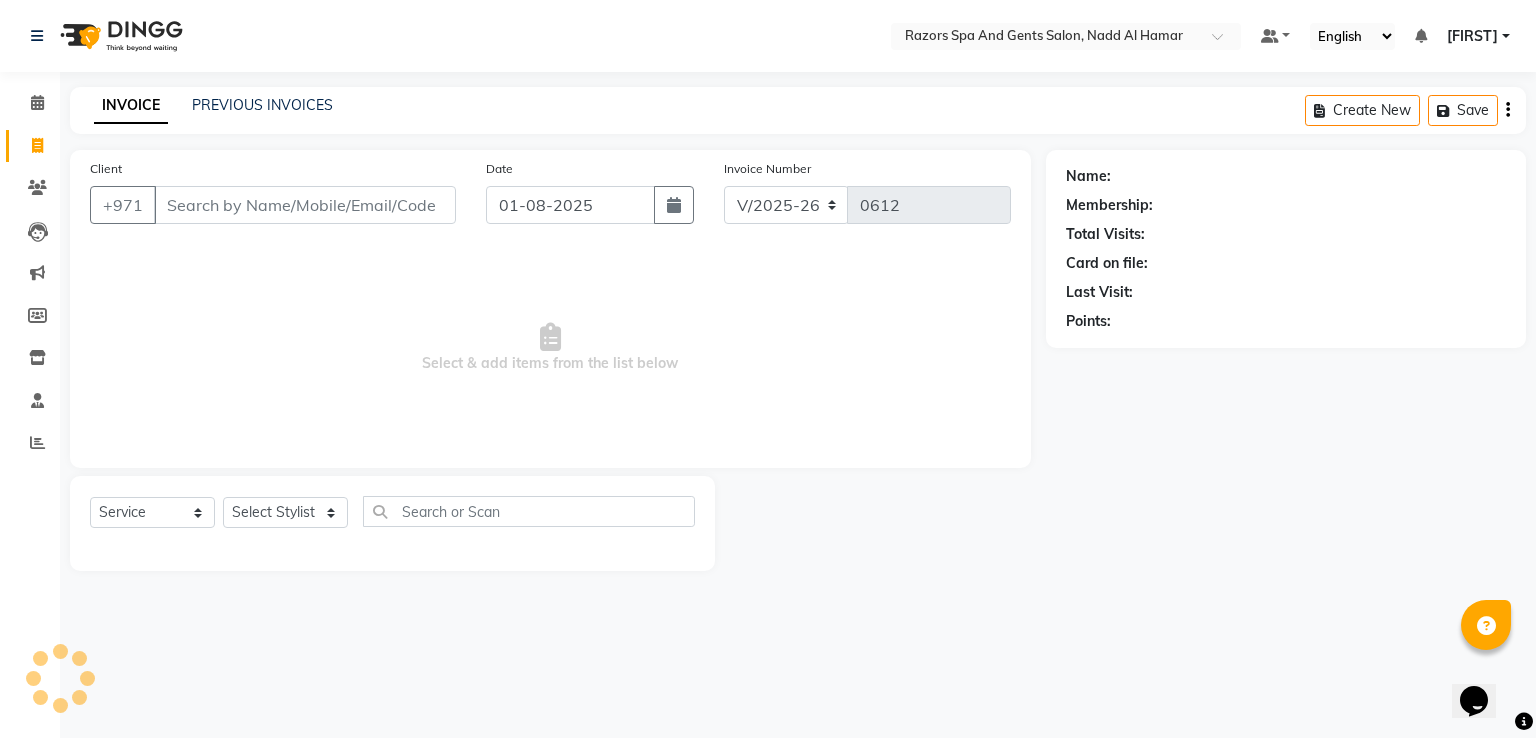 click on "Client" at bounding box center [305, 205] 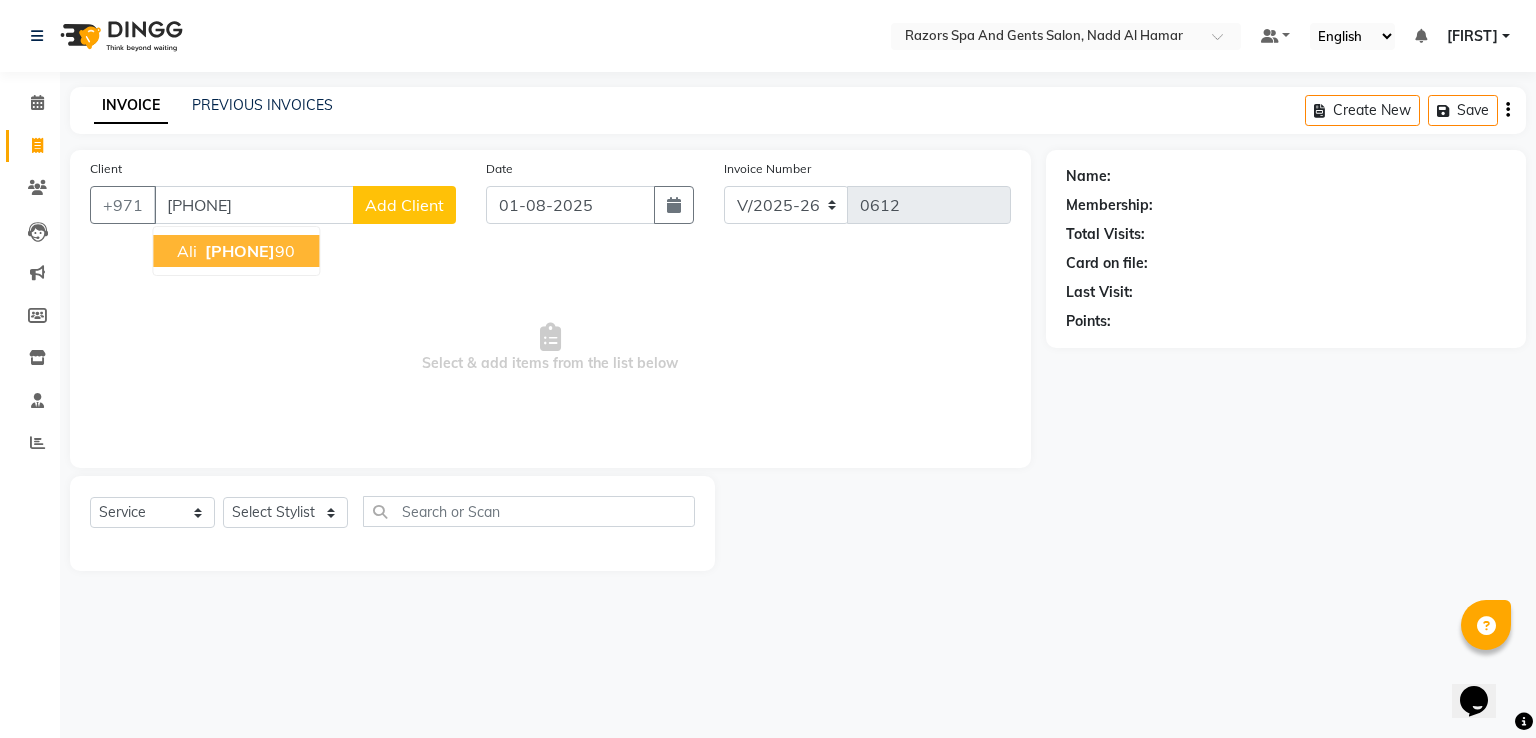 click on "[PHONE]" at bounding box center (240, 251) 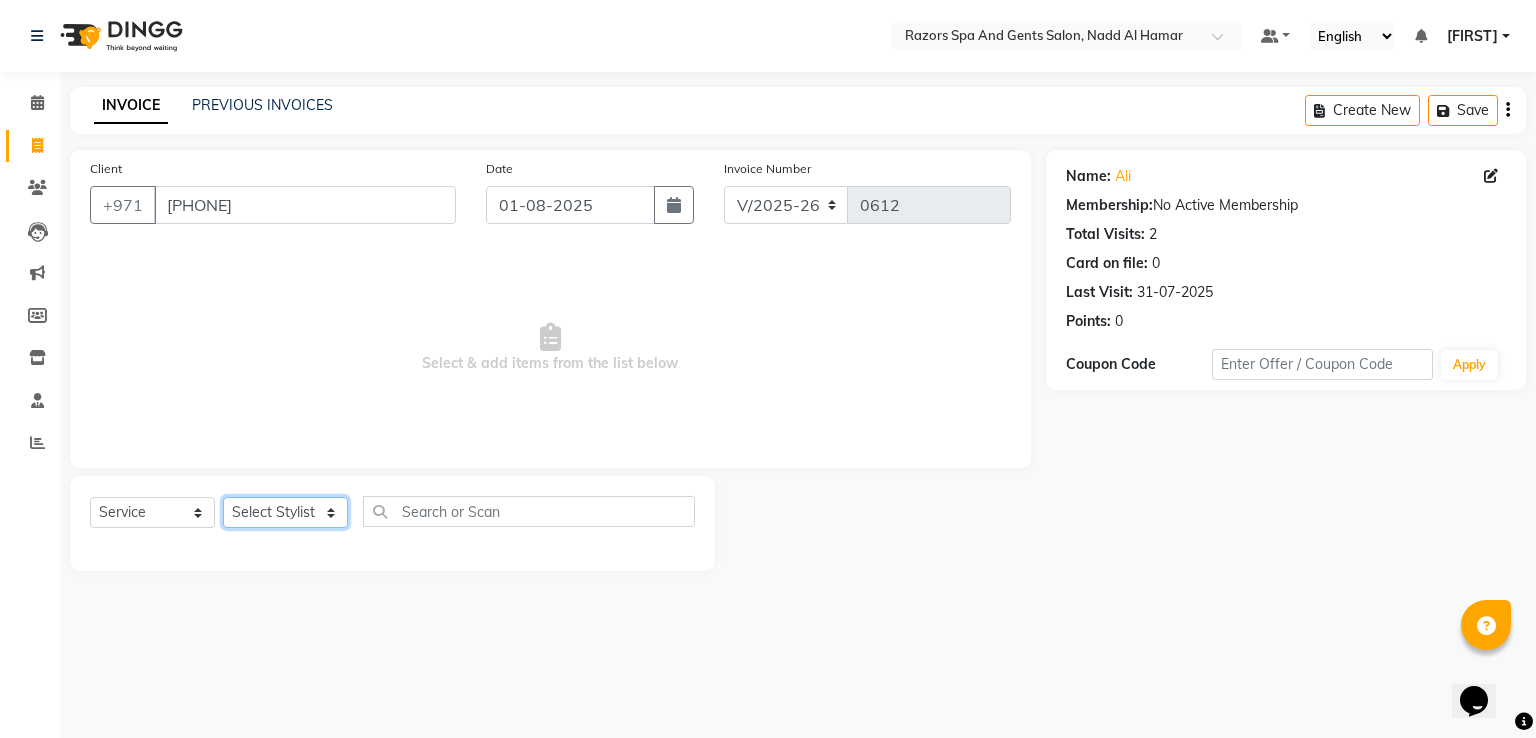 click on "Select Stylist [FIRST] [LAST] [FIRST] [LAST] [FIRST] [LAST] [FIRST] [LAST] [FIRST] [LAST] [FIRST] [LAST] [FIRST] [LAST] [FIRST] [LAST]" 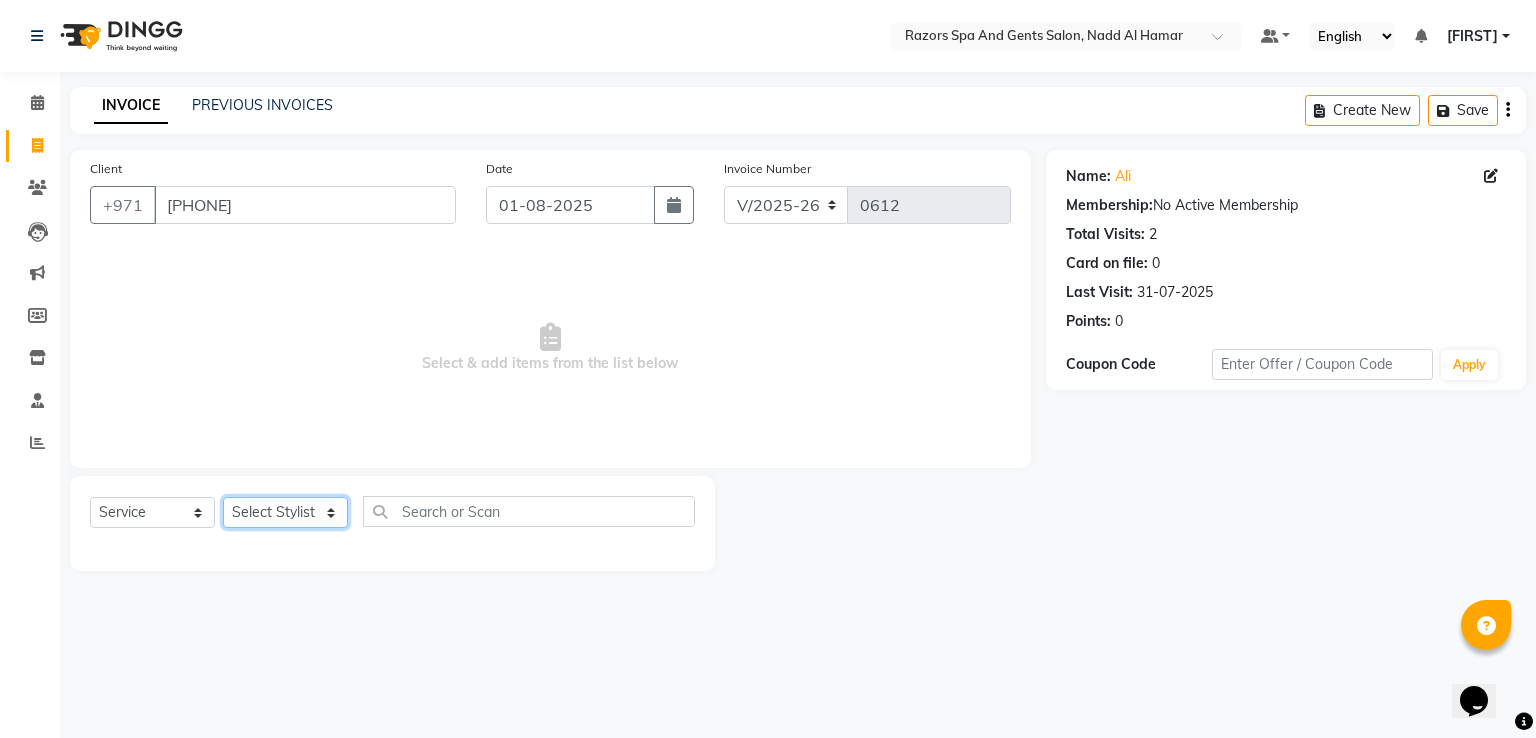 select on "85859" 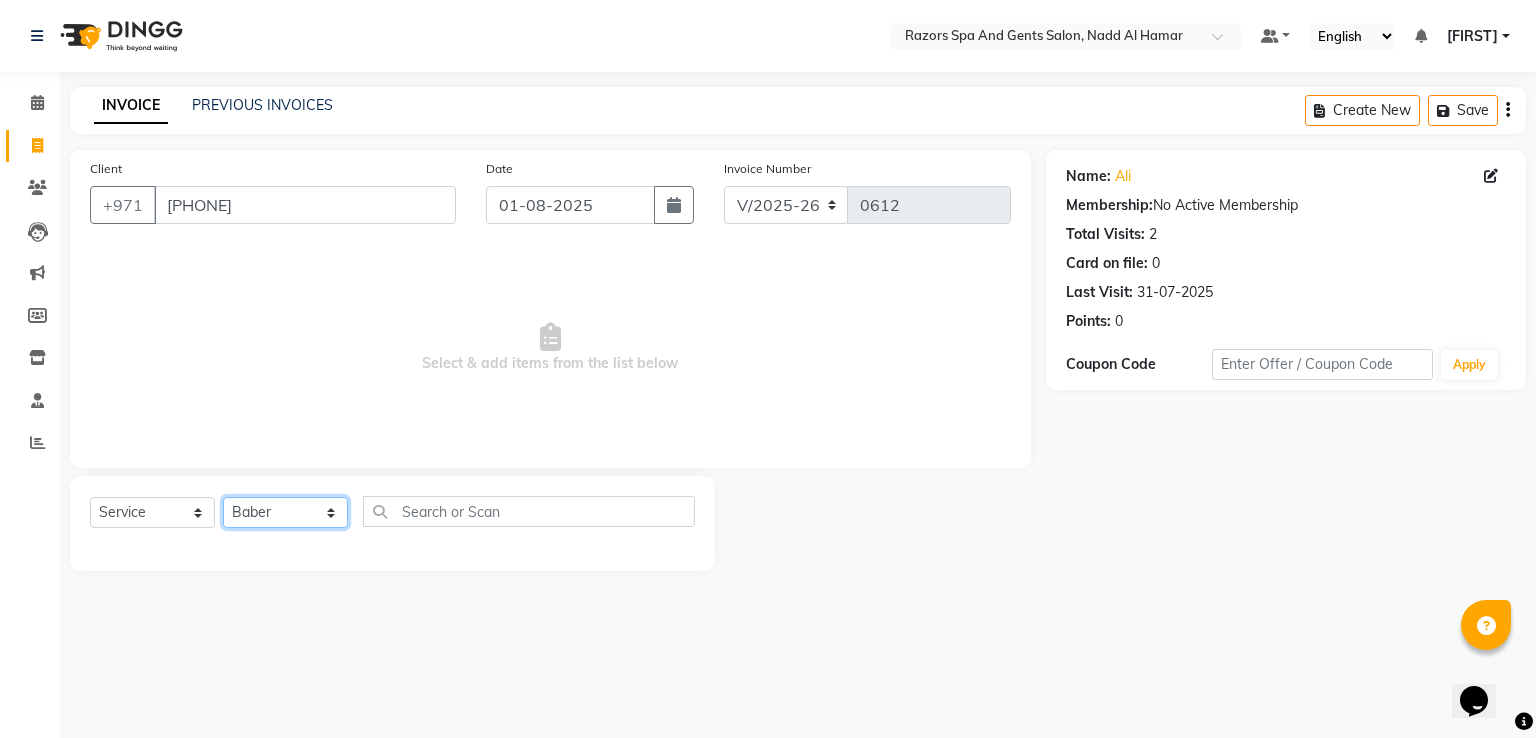 click on "Select Stylist [FIRST] [LAST] [FIRST] [LAST] [FIRST] [LAST] [FIRST] [LAST] [FIRST] [LAST] [FIRST] [LAST] [FIRST] [LAST] [FIRST] [LAST]" 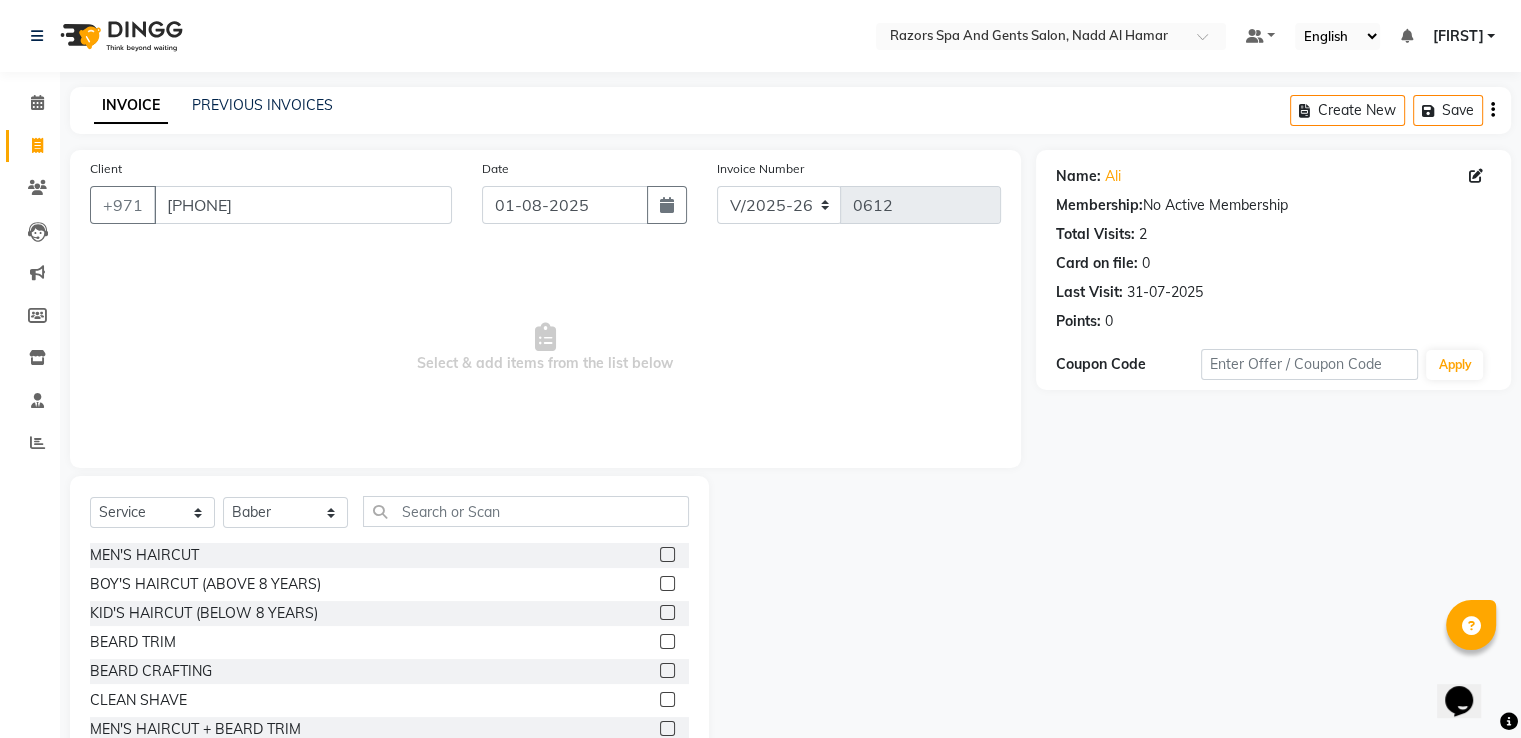 click 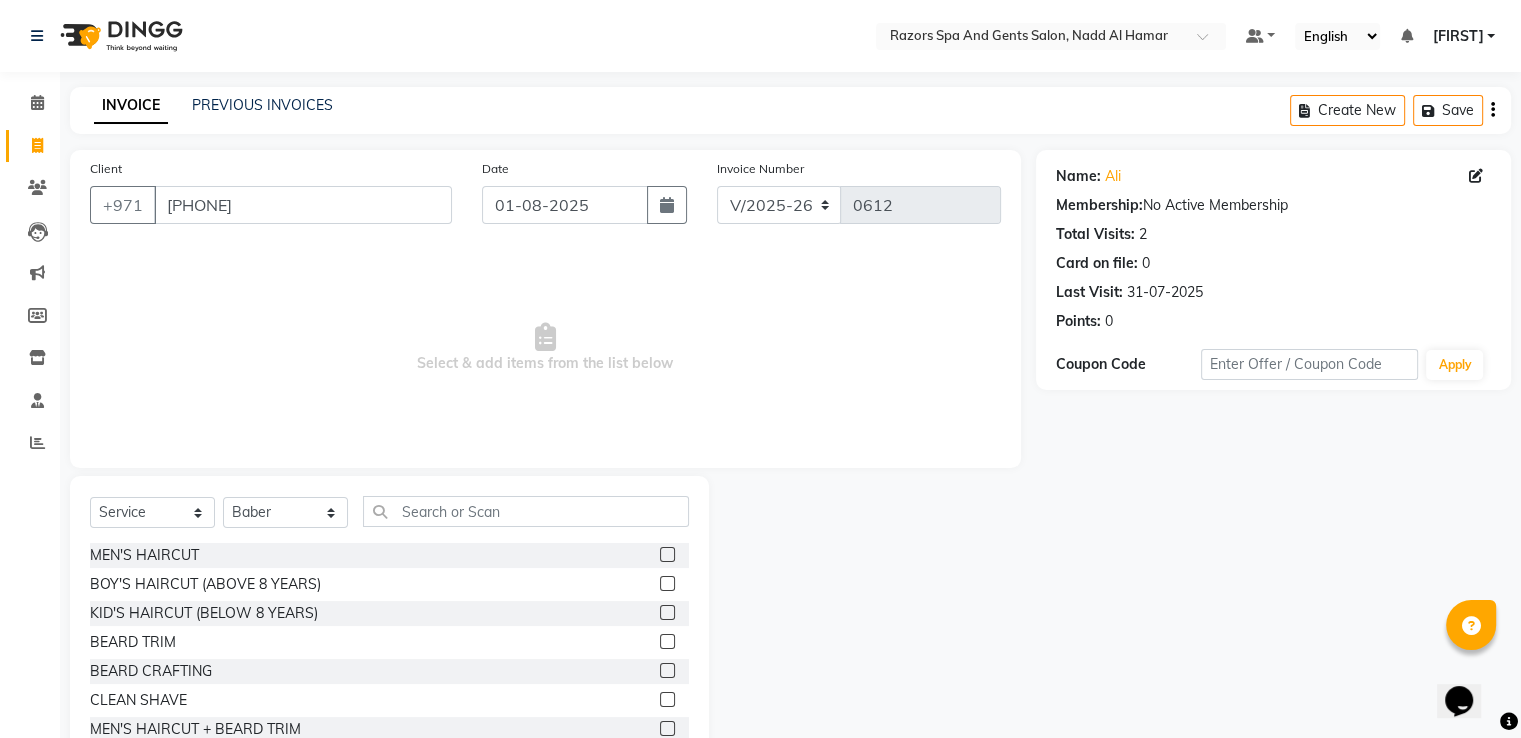 click 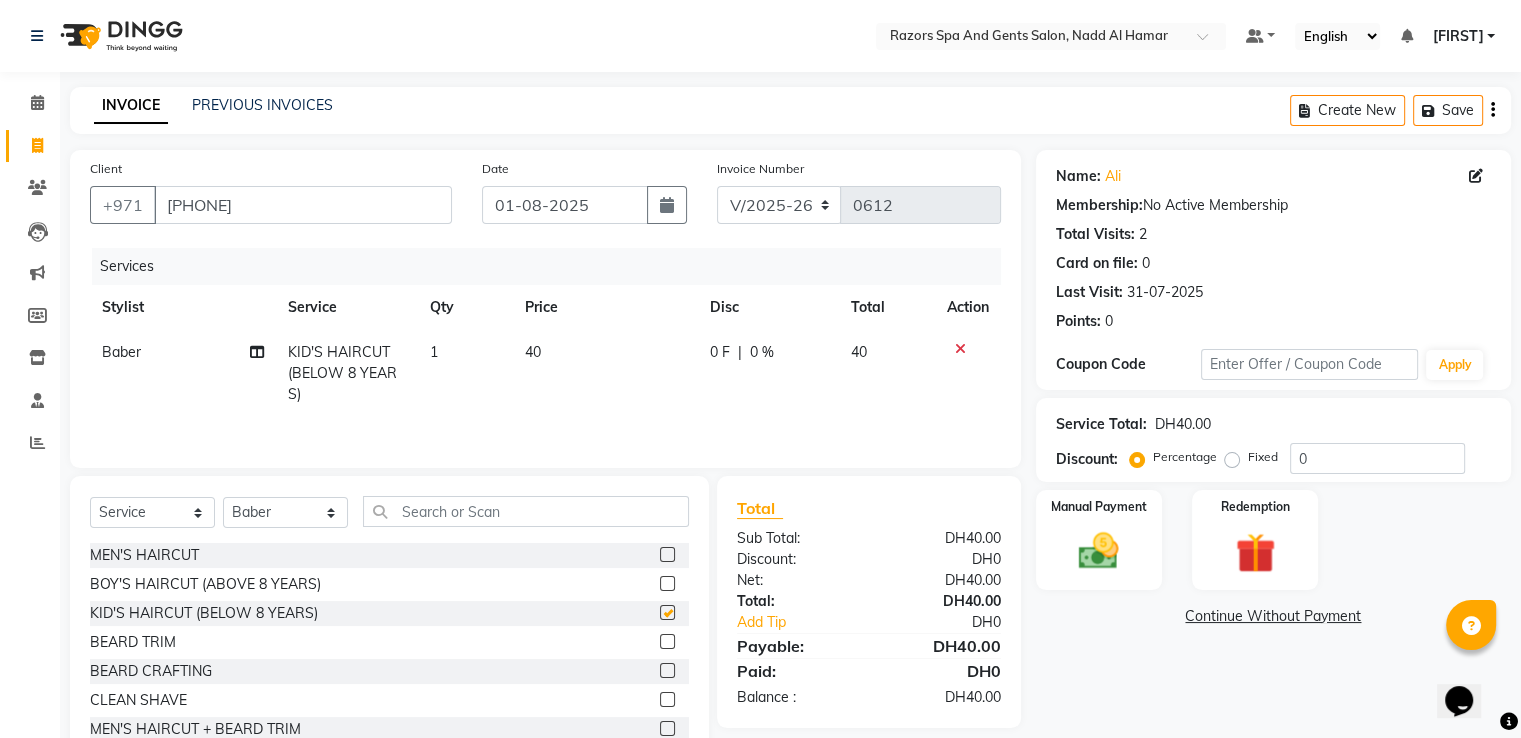 checkbox on "false" 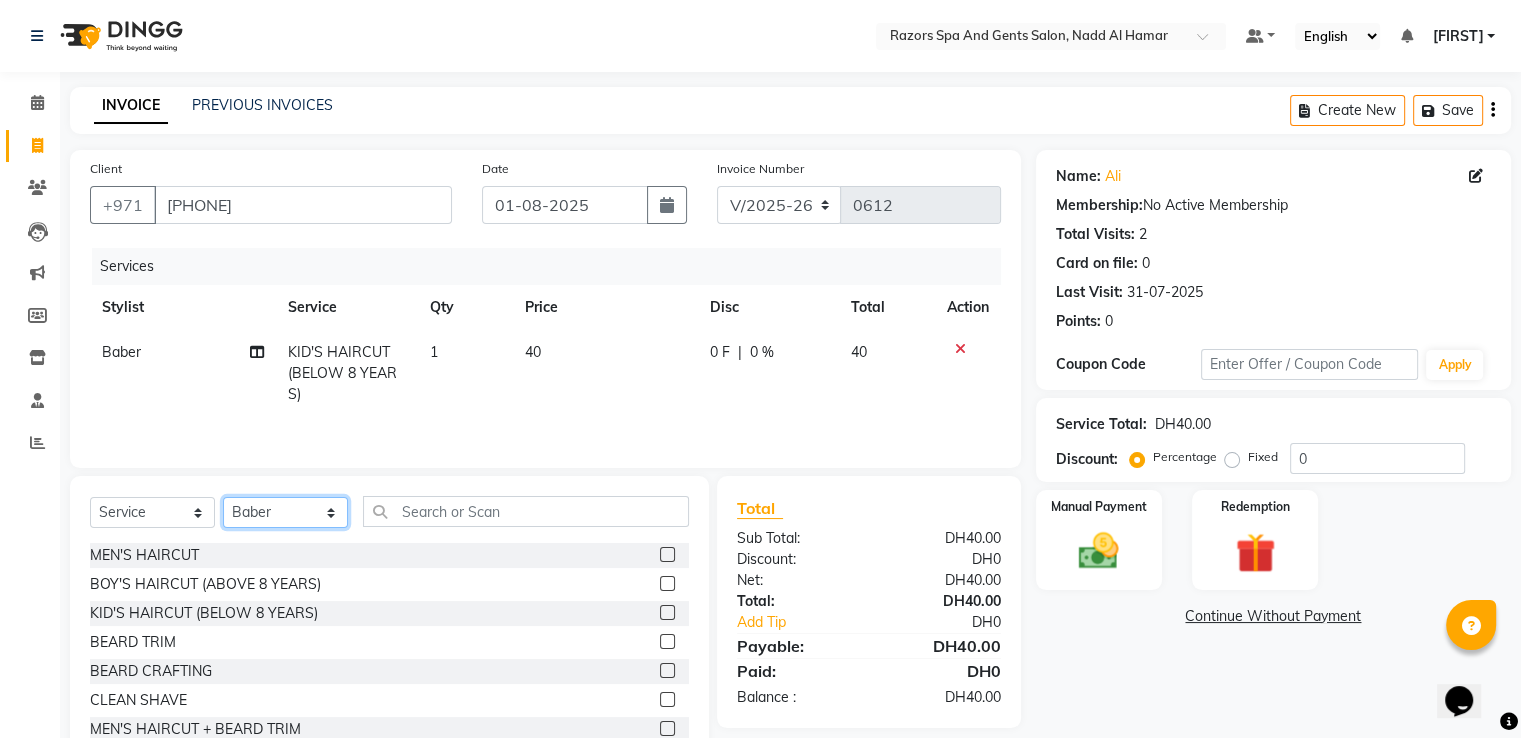 click on "Select Stylist [FIRST] [LAST] [FIRST] [LAST] [FIRST] [LAST] [FIRST] [LAST] [FIRST] [LAST] [FIRST] [LAST] [FIRST] [LAST] [FIRST] [LAST]" 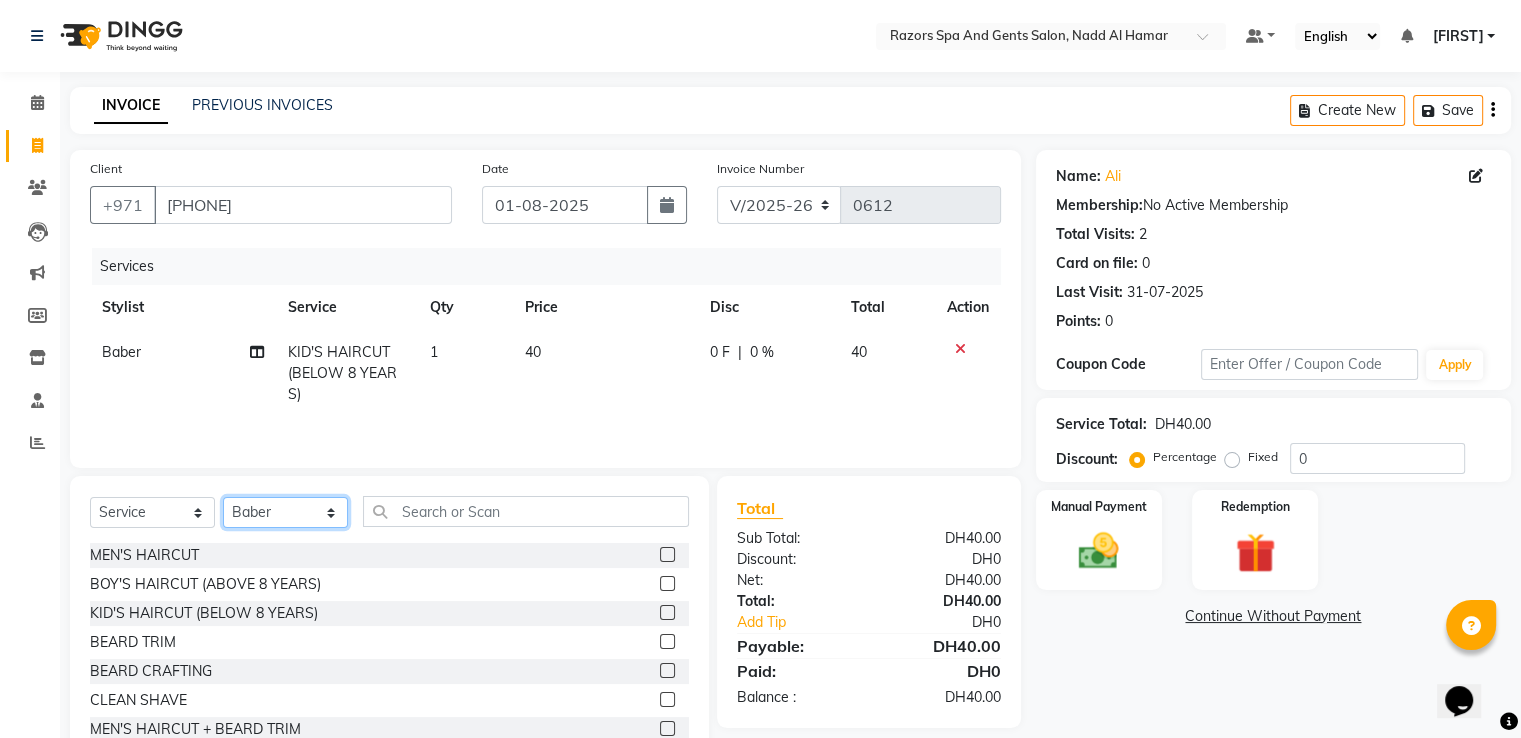 select on "81371" 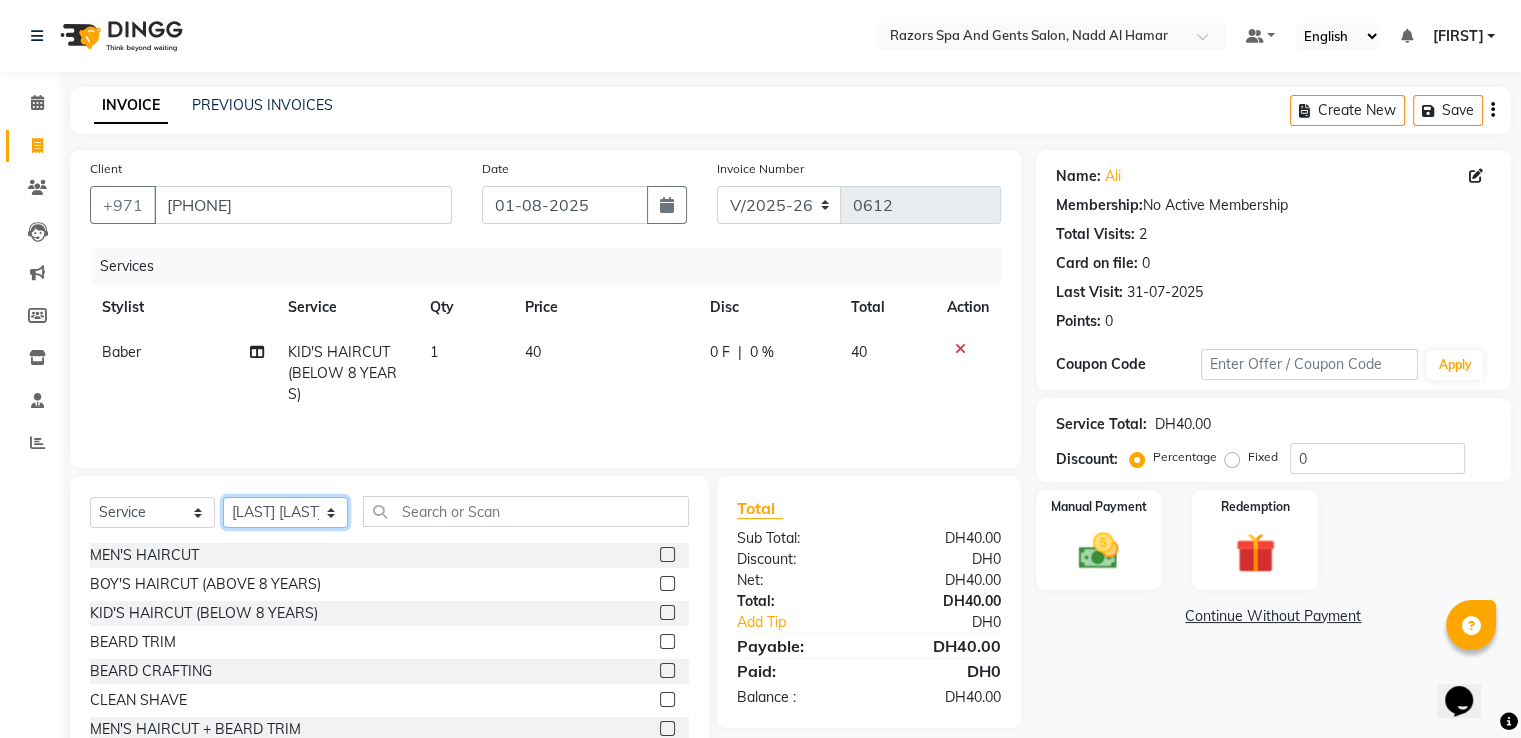 click on "Select Stylist [FIRST] [LAST] [FIRST] [LAST] [FIRST] [LAST] [FIRST] [LAST] [FIRST] [LAST] [FIRST] [LAST] [FIRST] [LAST] [FIRST] [LAST]" 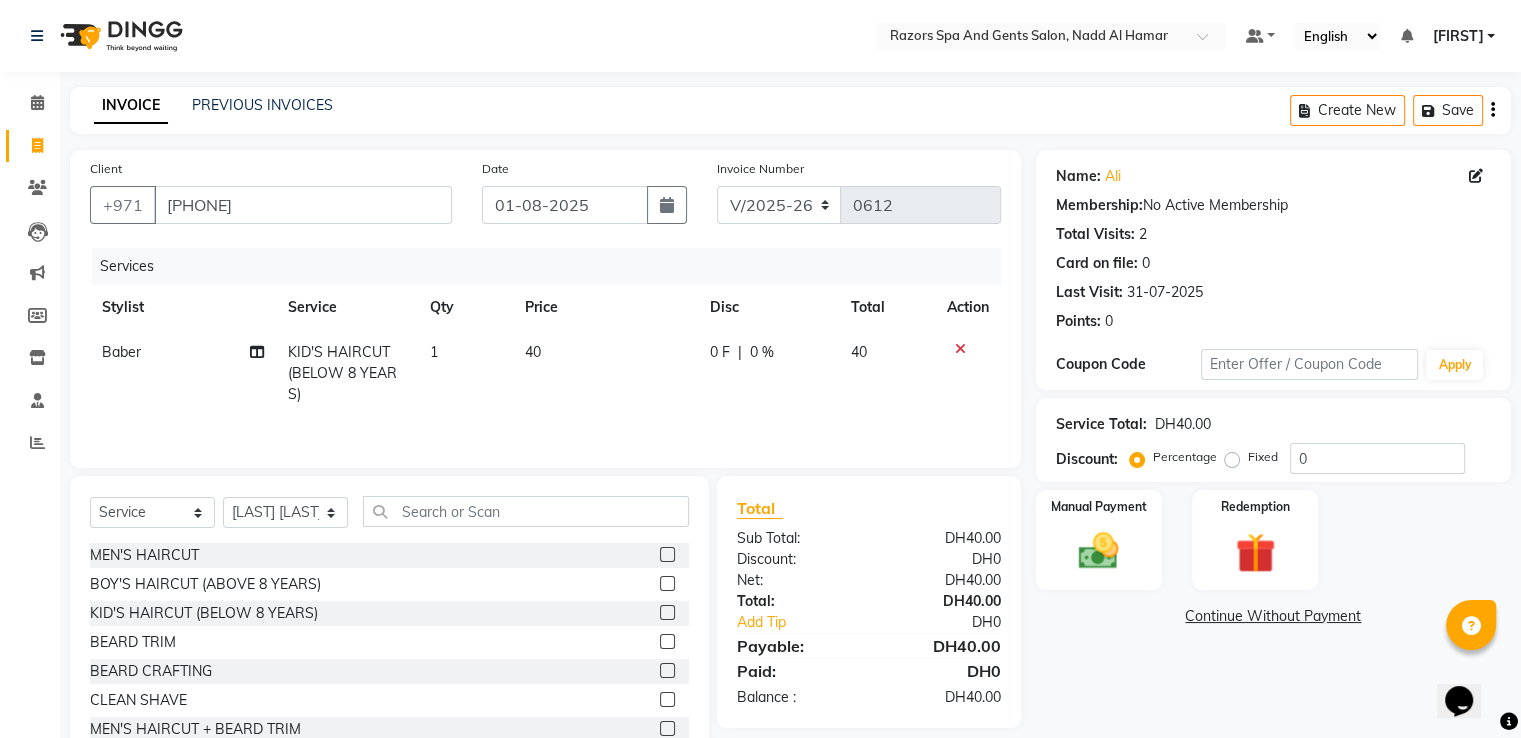 click 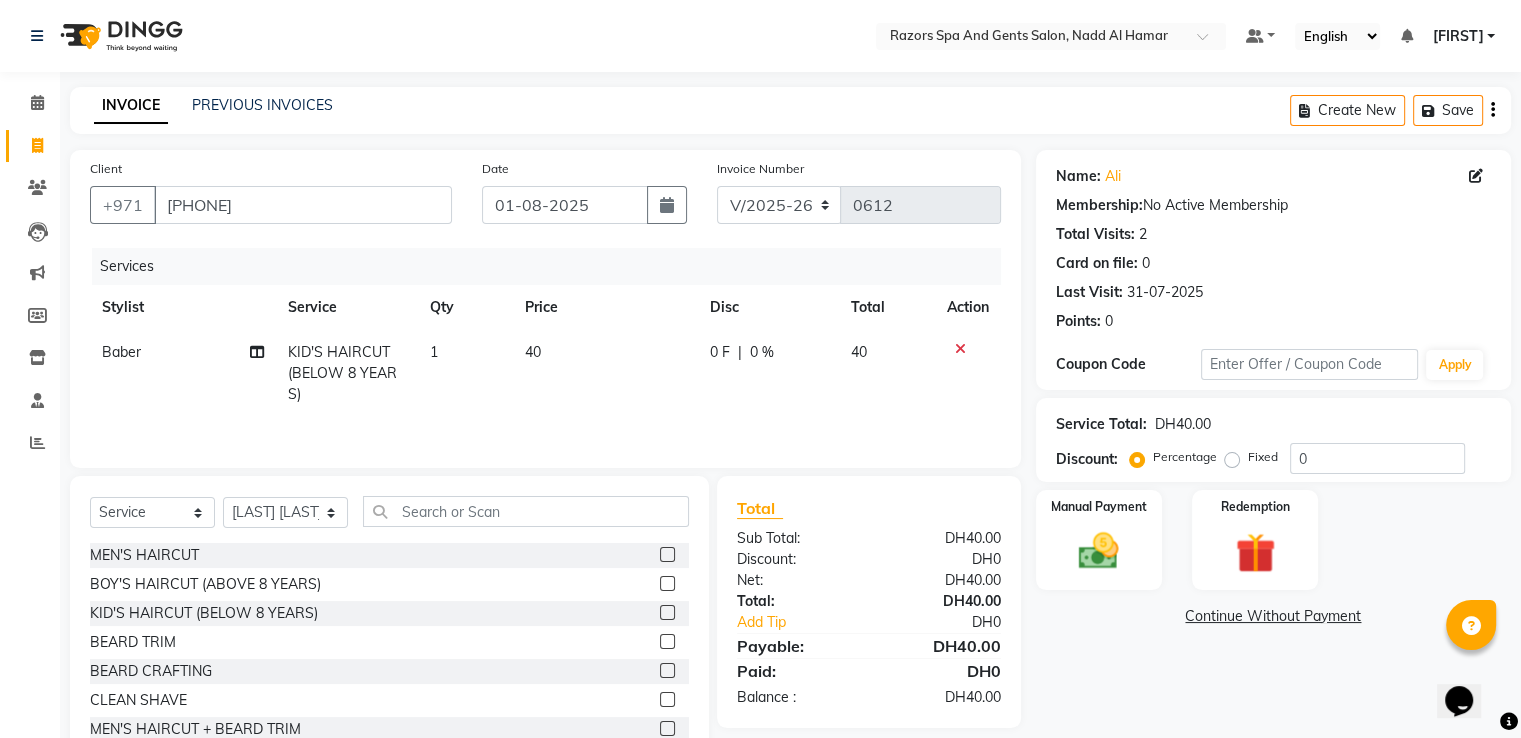 click at bounding box center (666, 613) 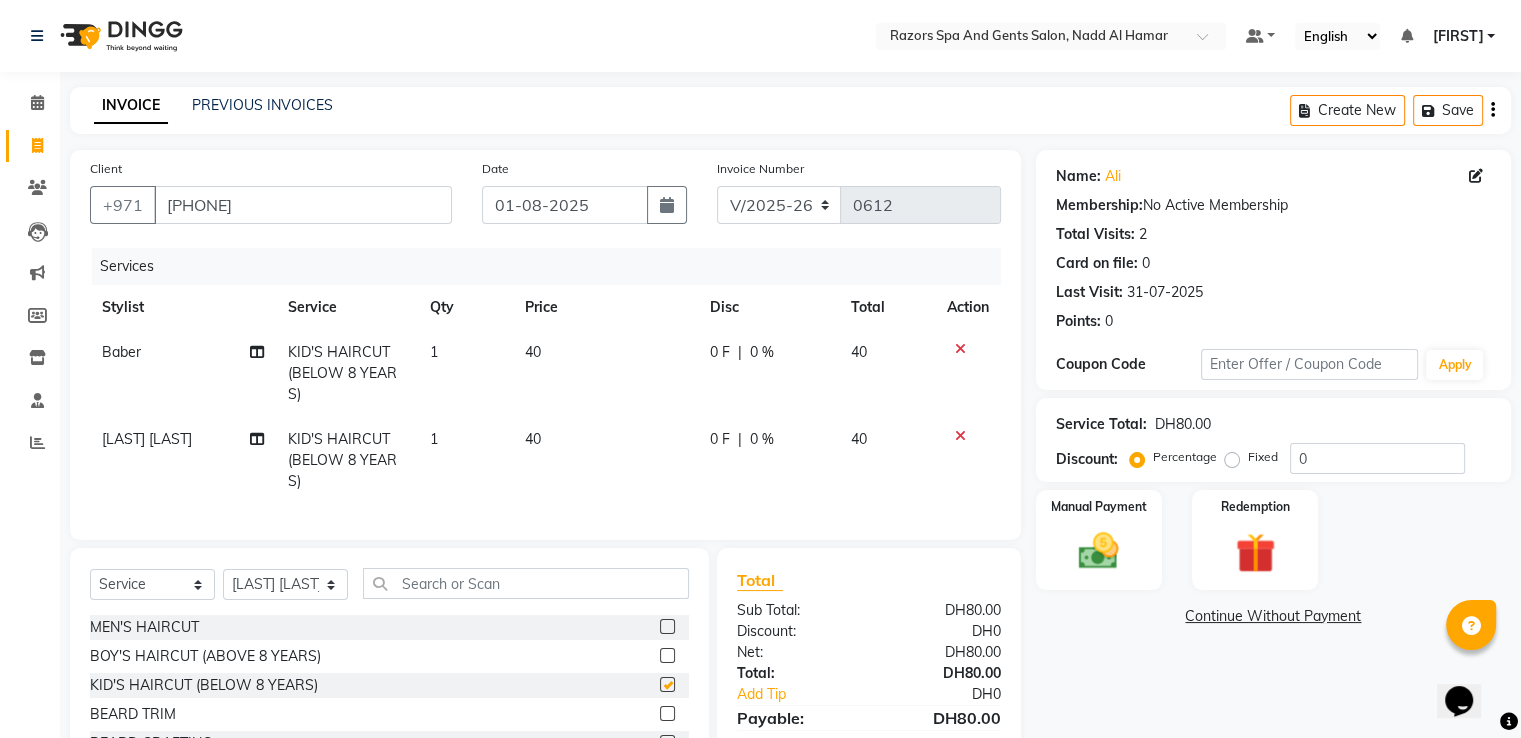 checkbox on "false" 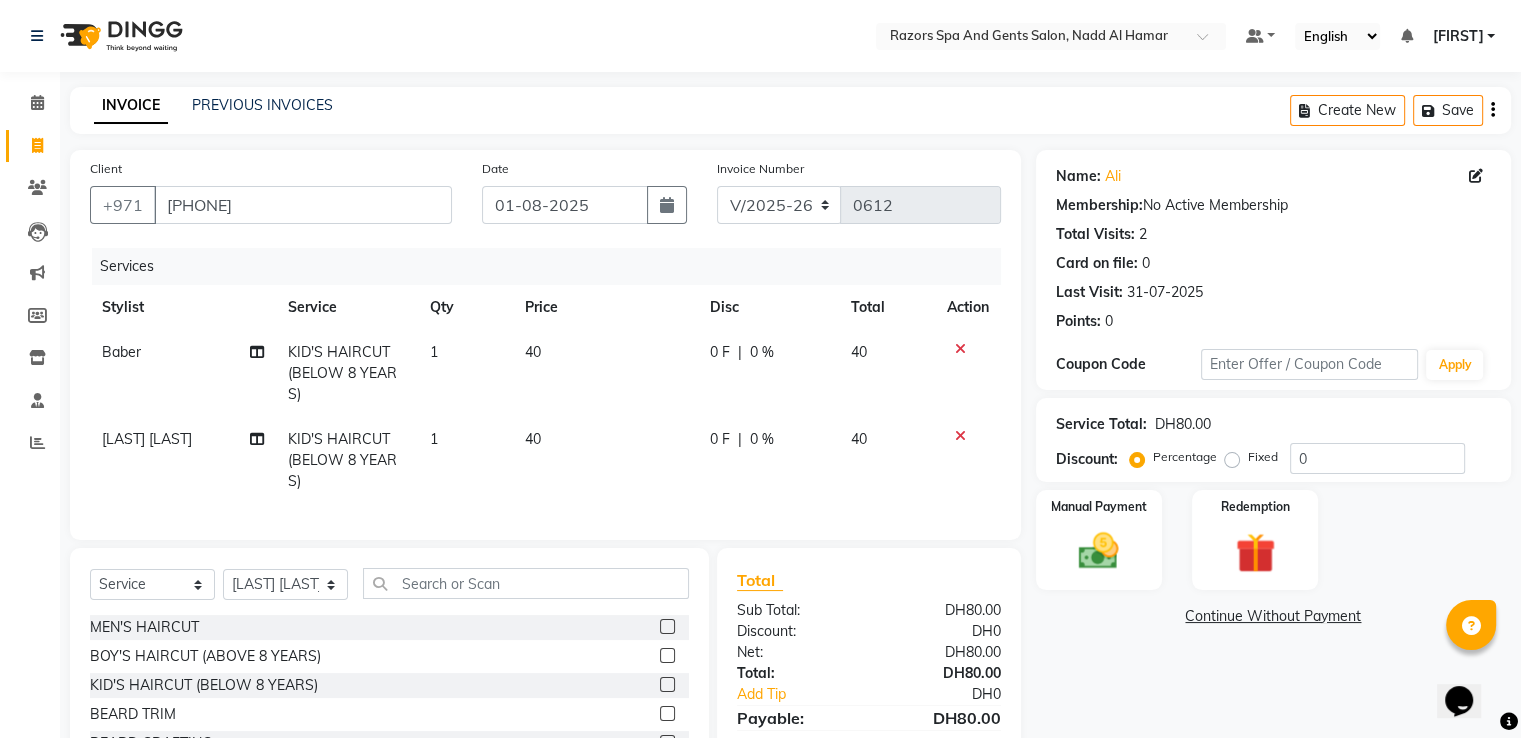 scroll, scrollTop: 151, scrollLeft: 0, axis: vertical 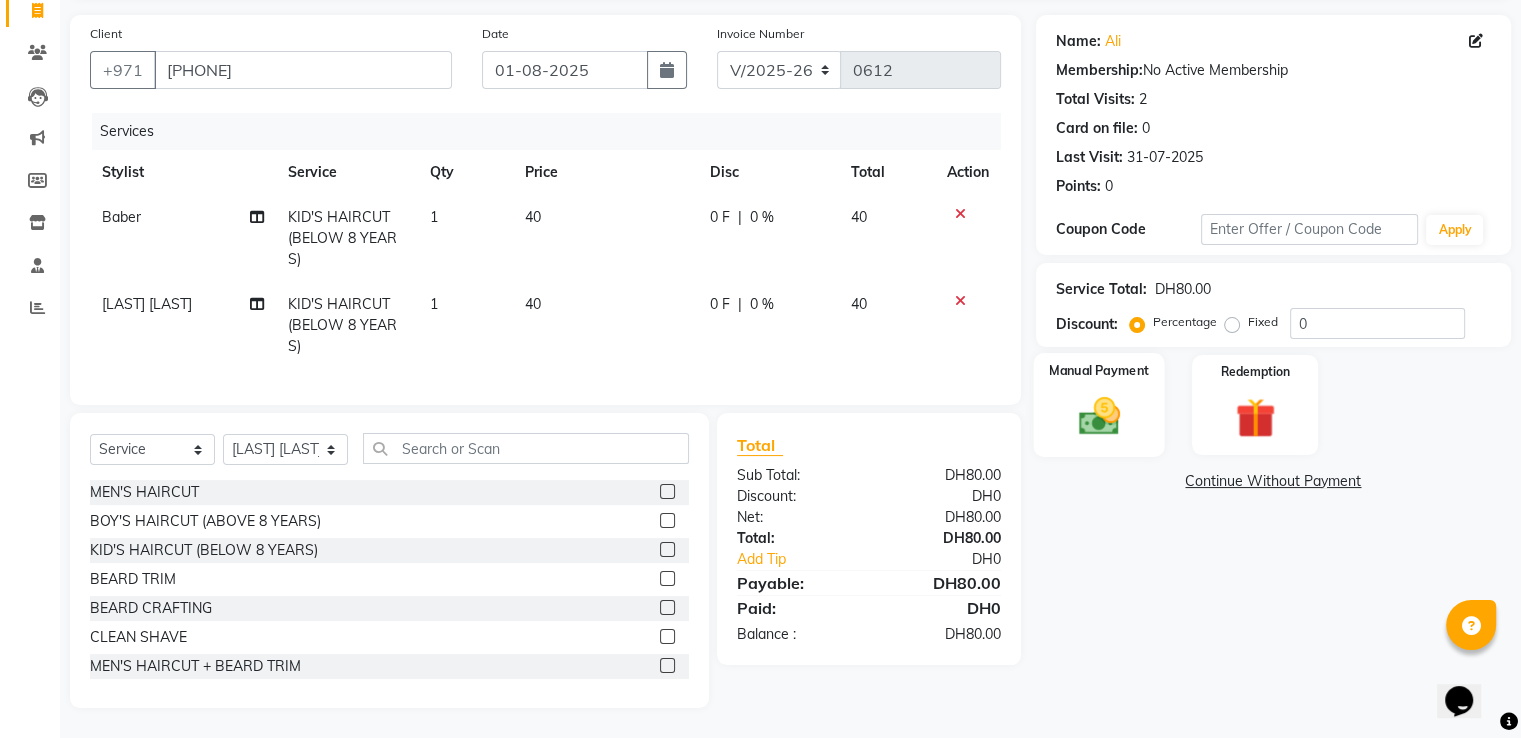 click 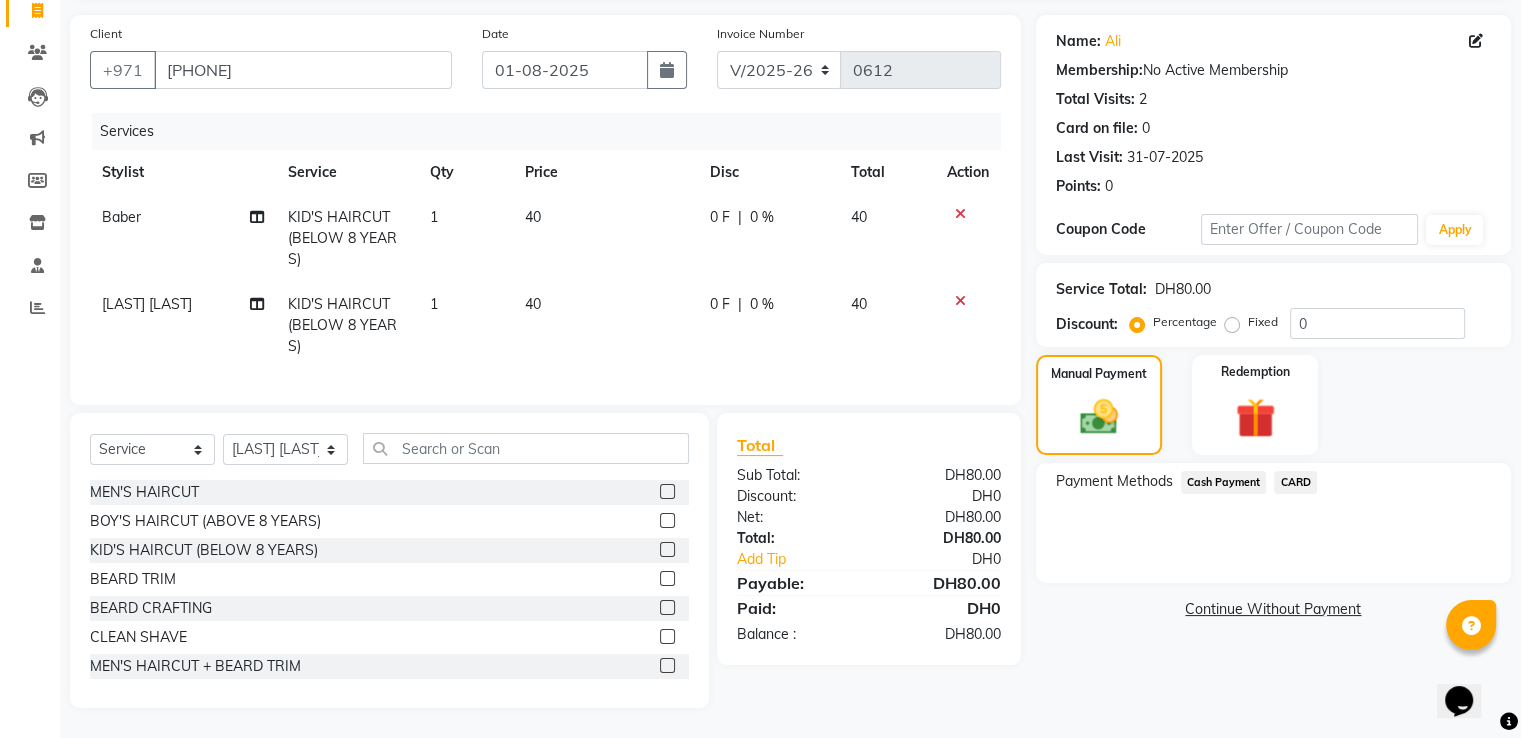 click on "CARD" 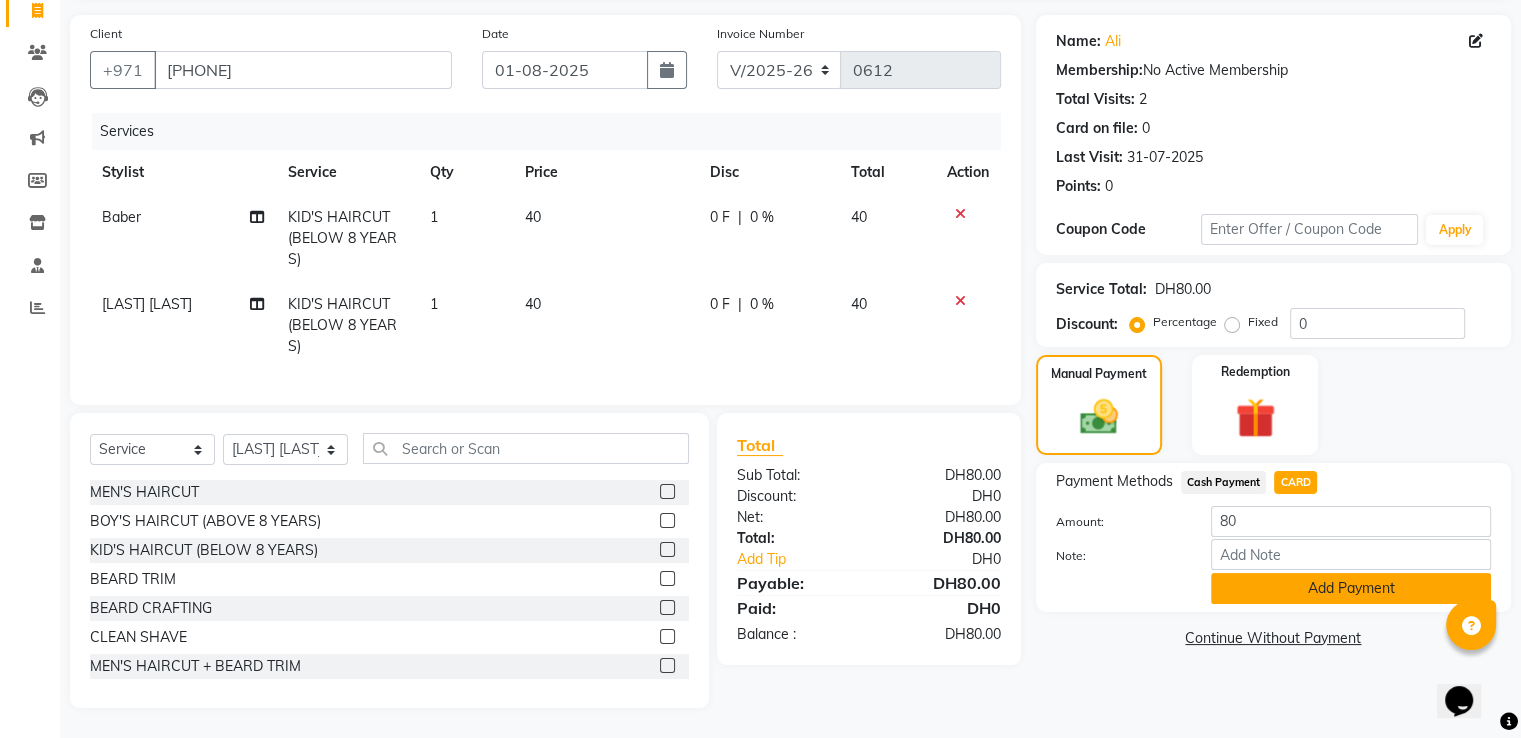 click on "Add Payment" 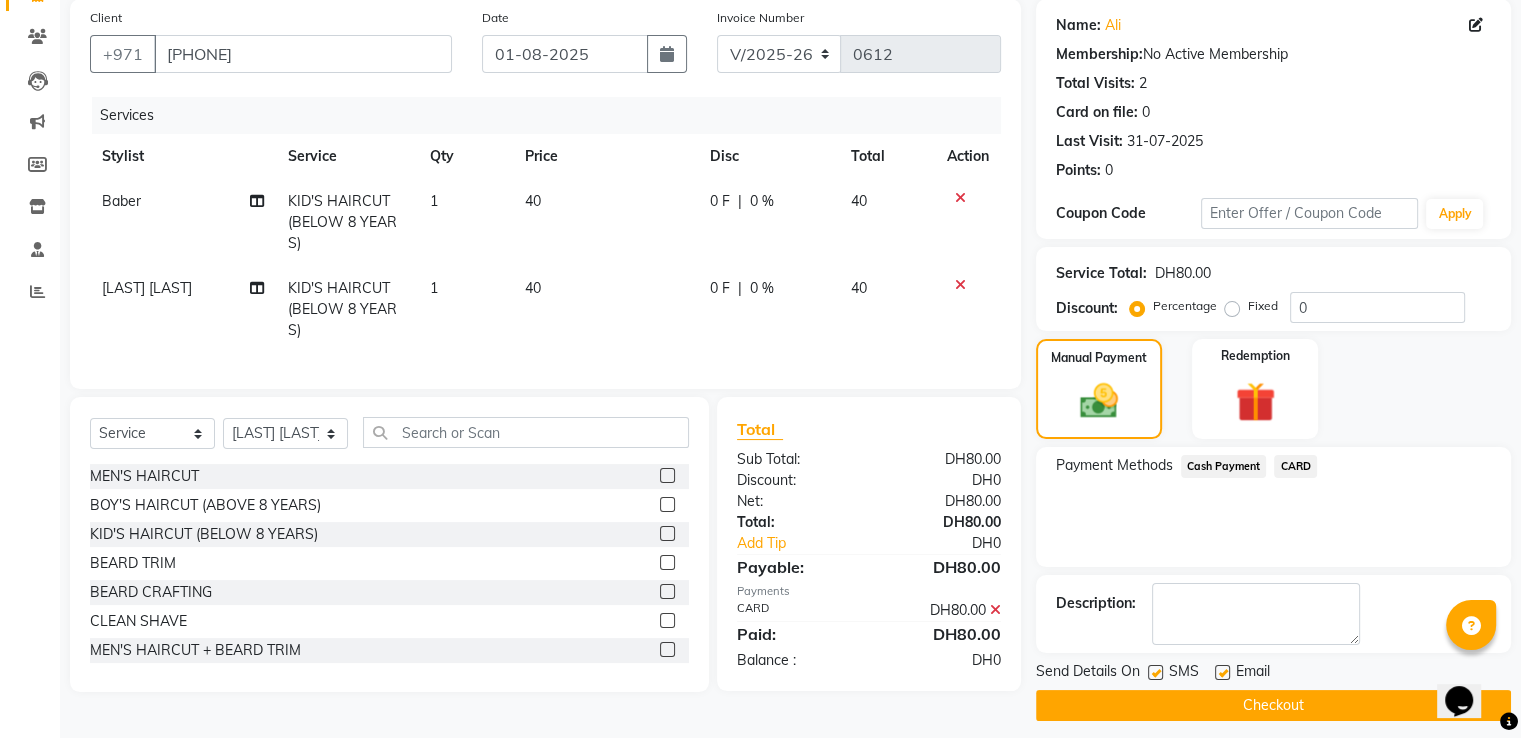 click on "Checkout" 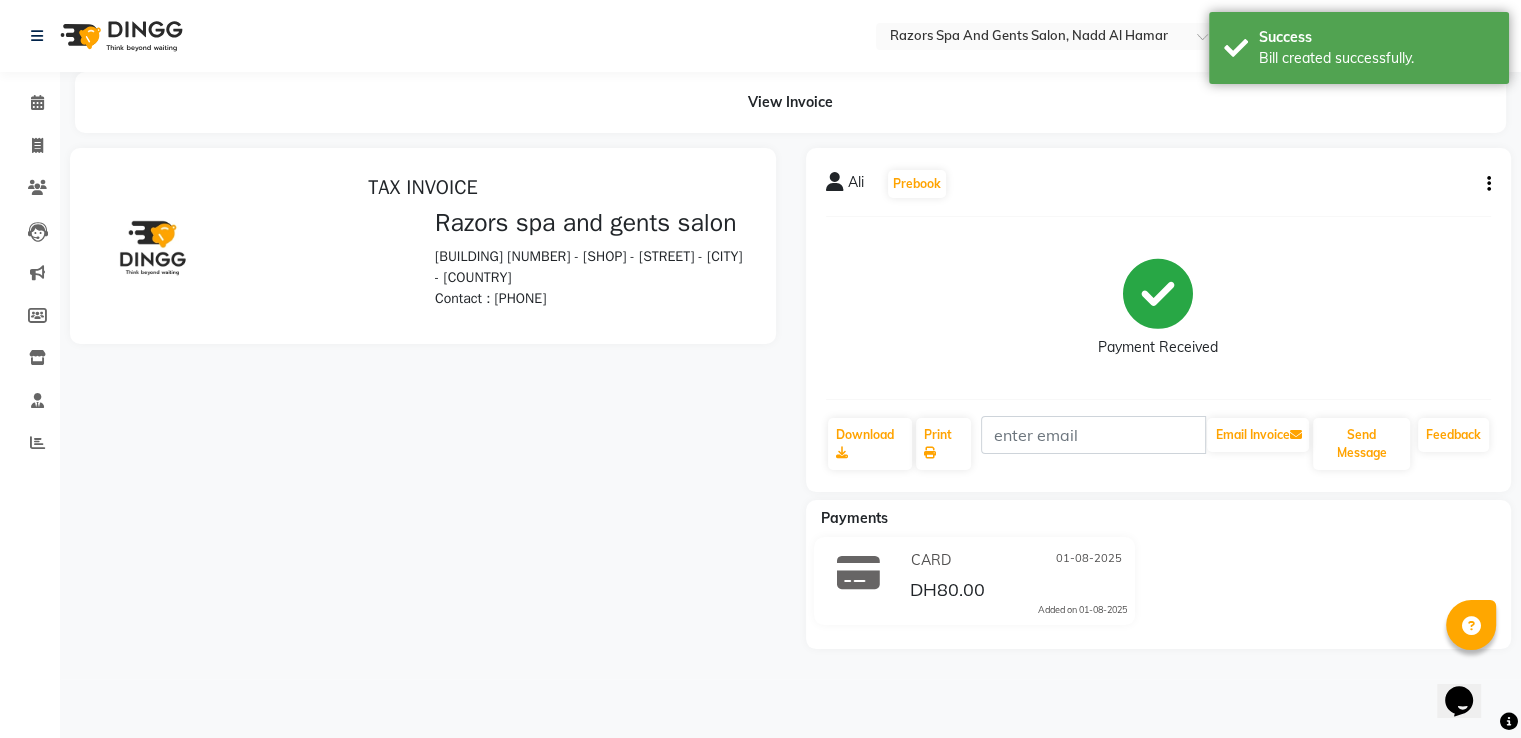 scroll, scrollTop: 0, scrollLeft: 0, axis: both 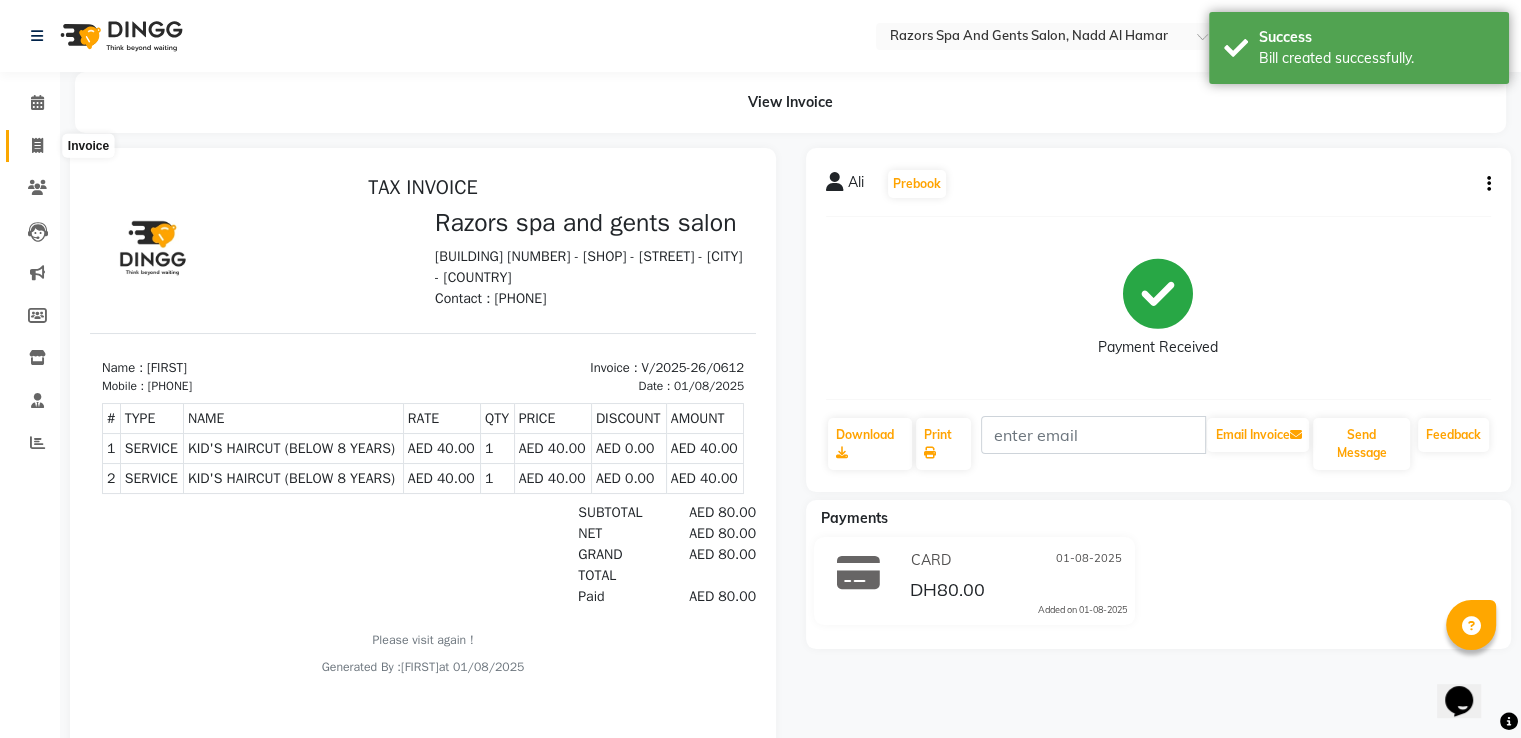 click 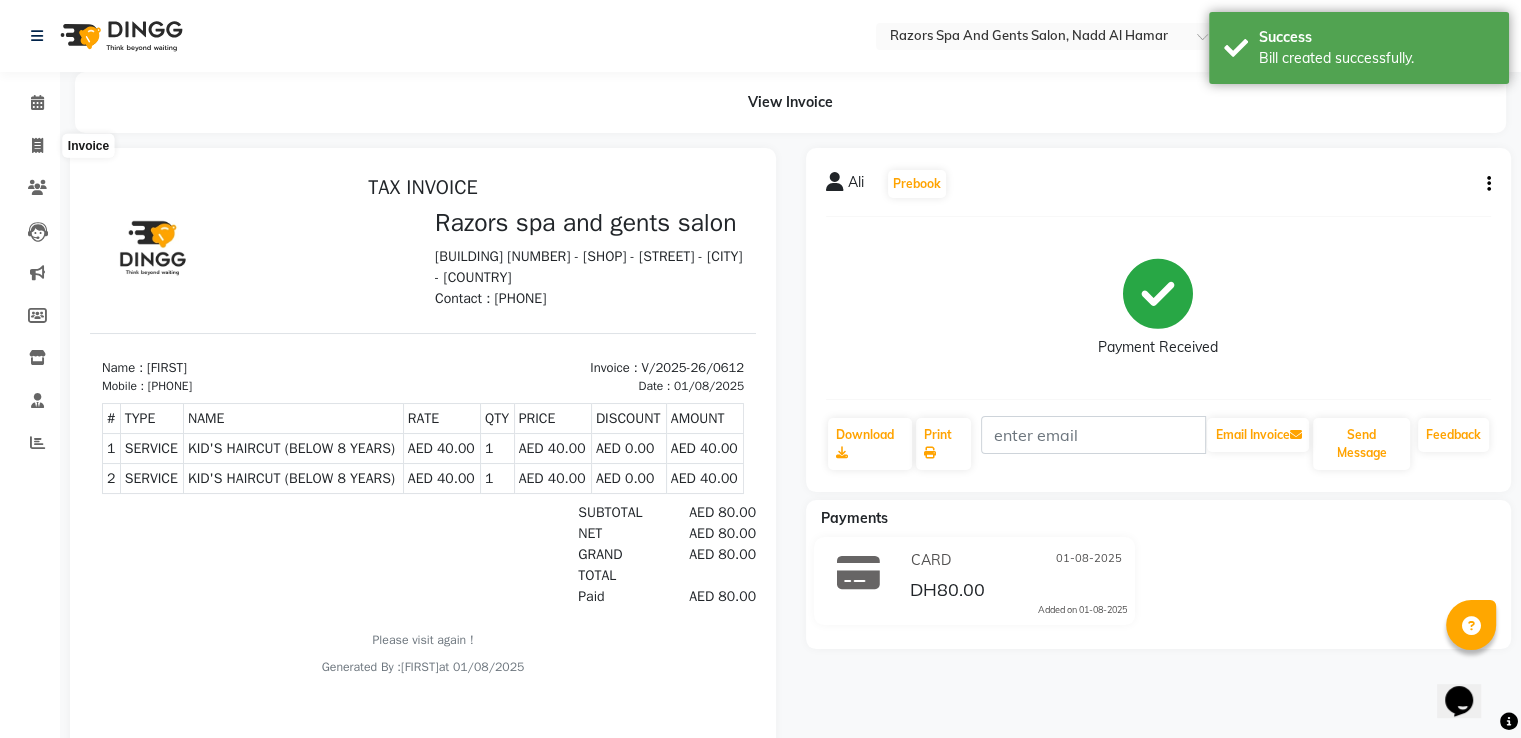 select on "service" 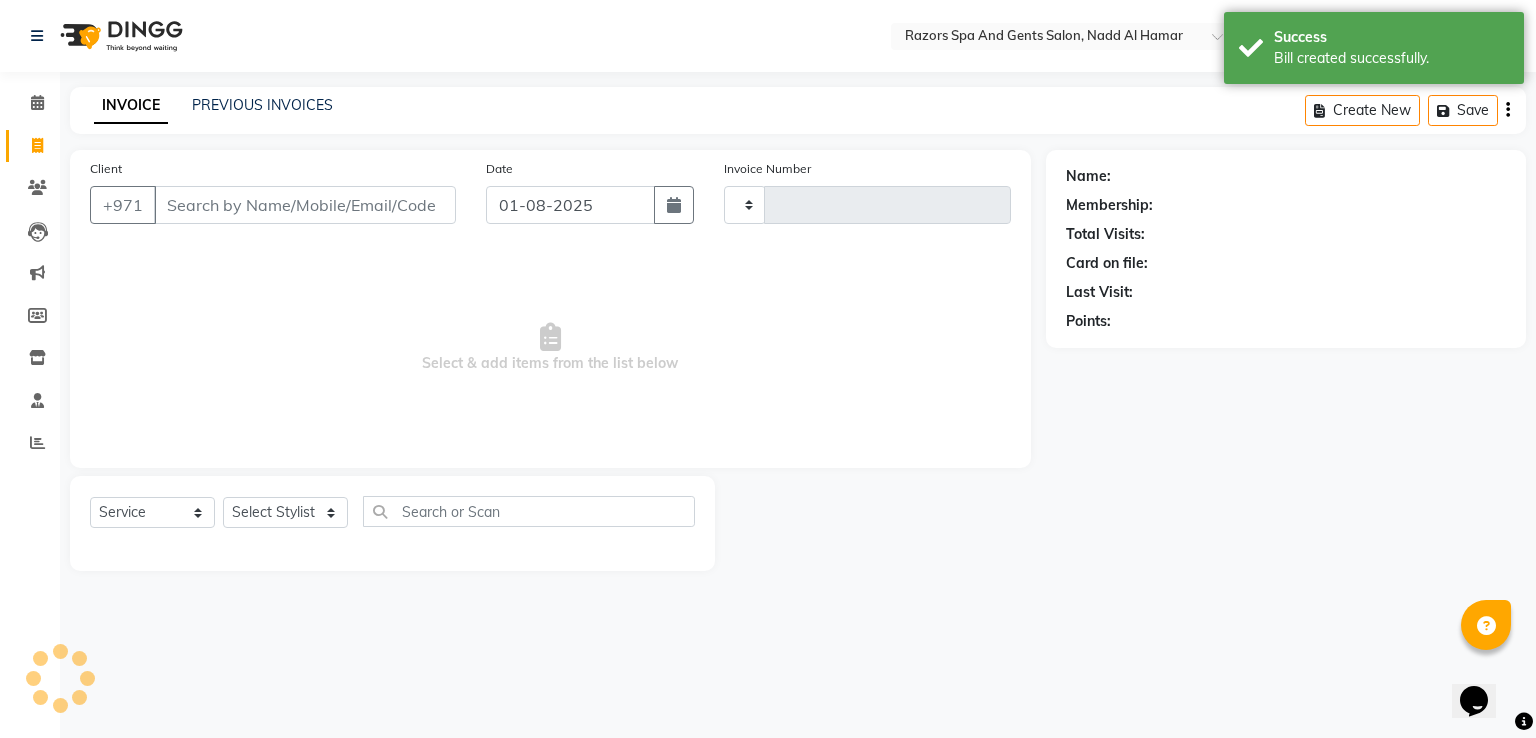 type on "0613" 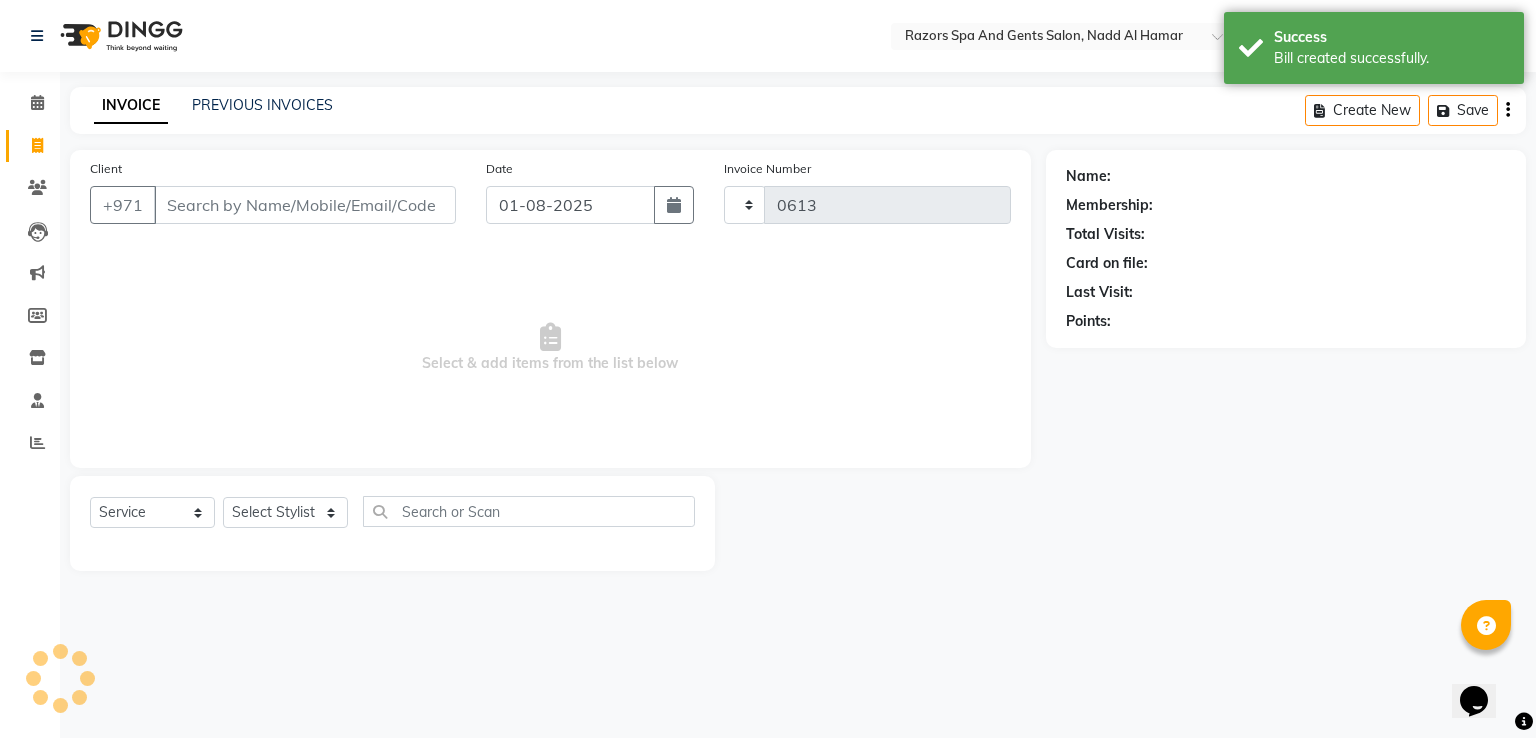 select on "8419" 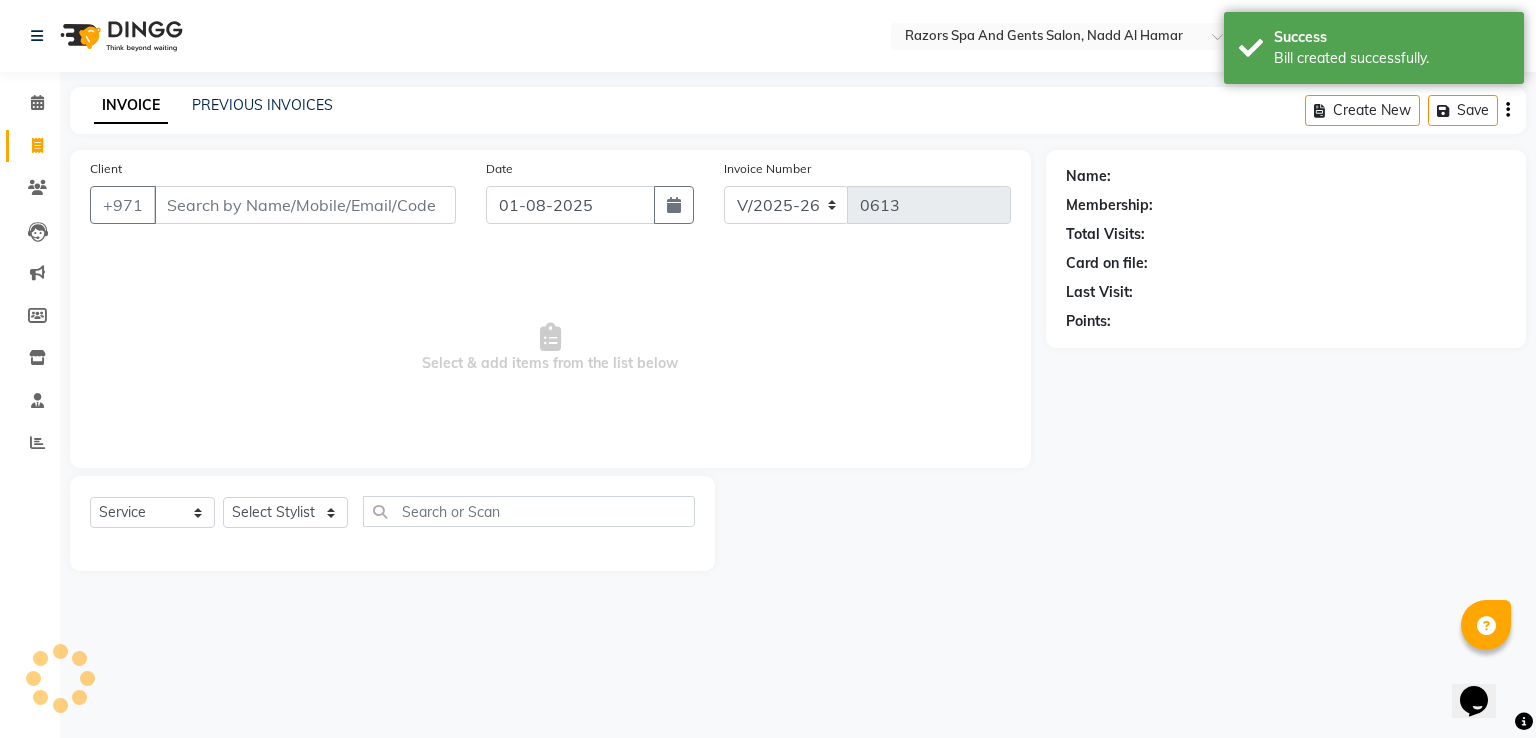 click on "Client" at bounding box center [305, 205] 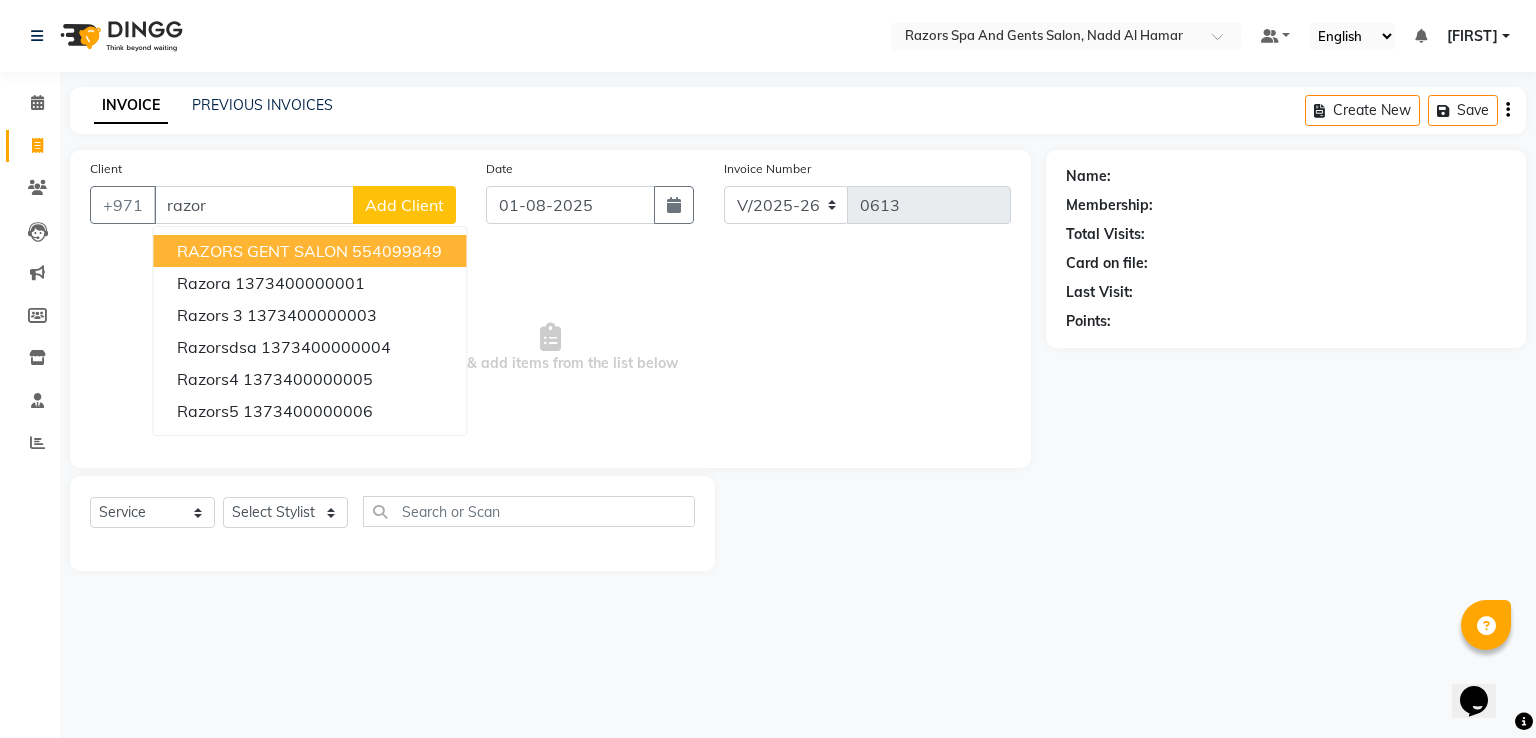 click on "RAZORS GENT SALON" at bounding box center [262, 251] 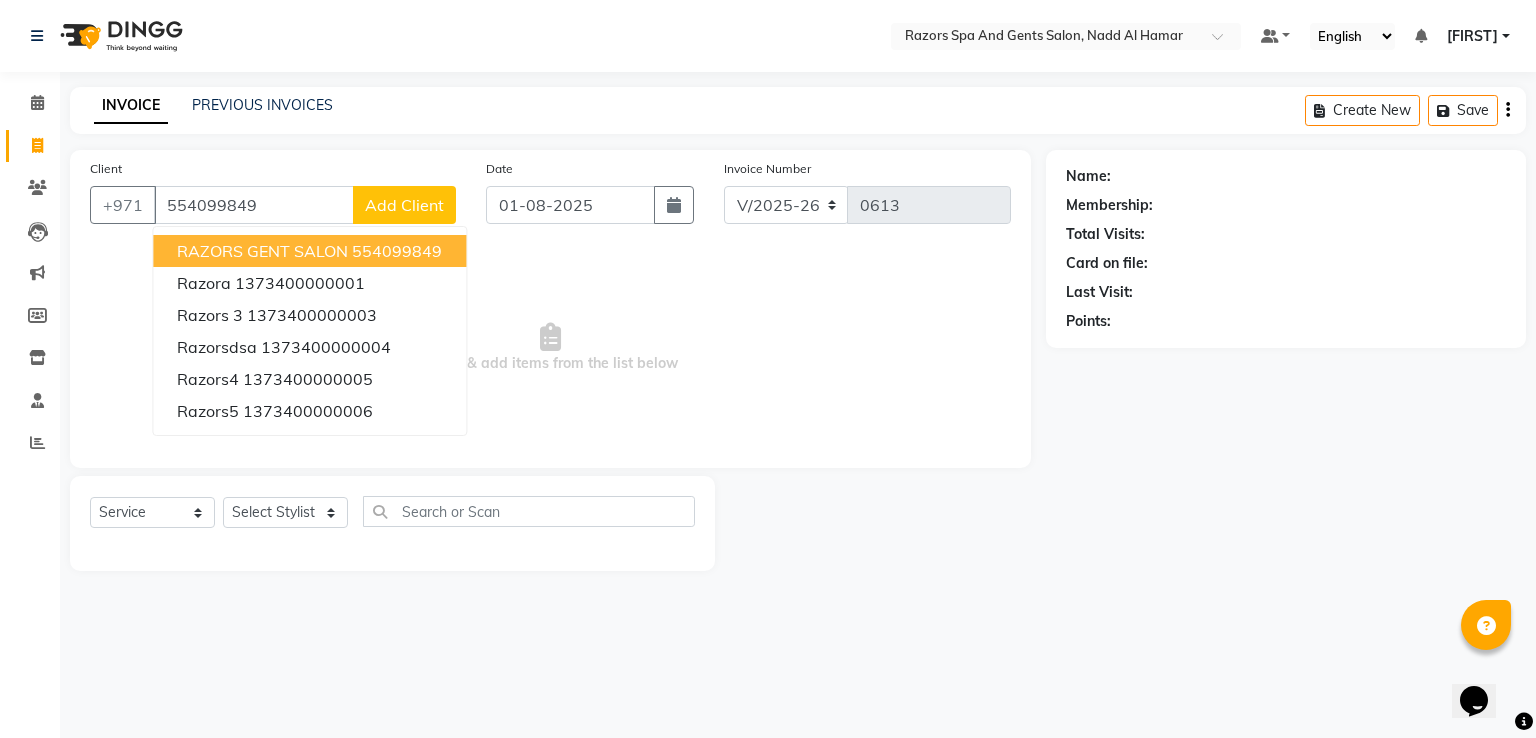 type on "554099849" 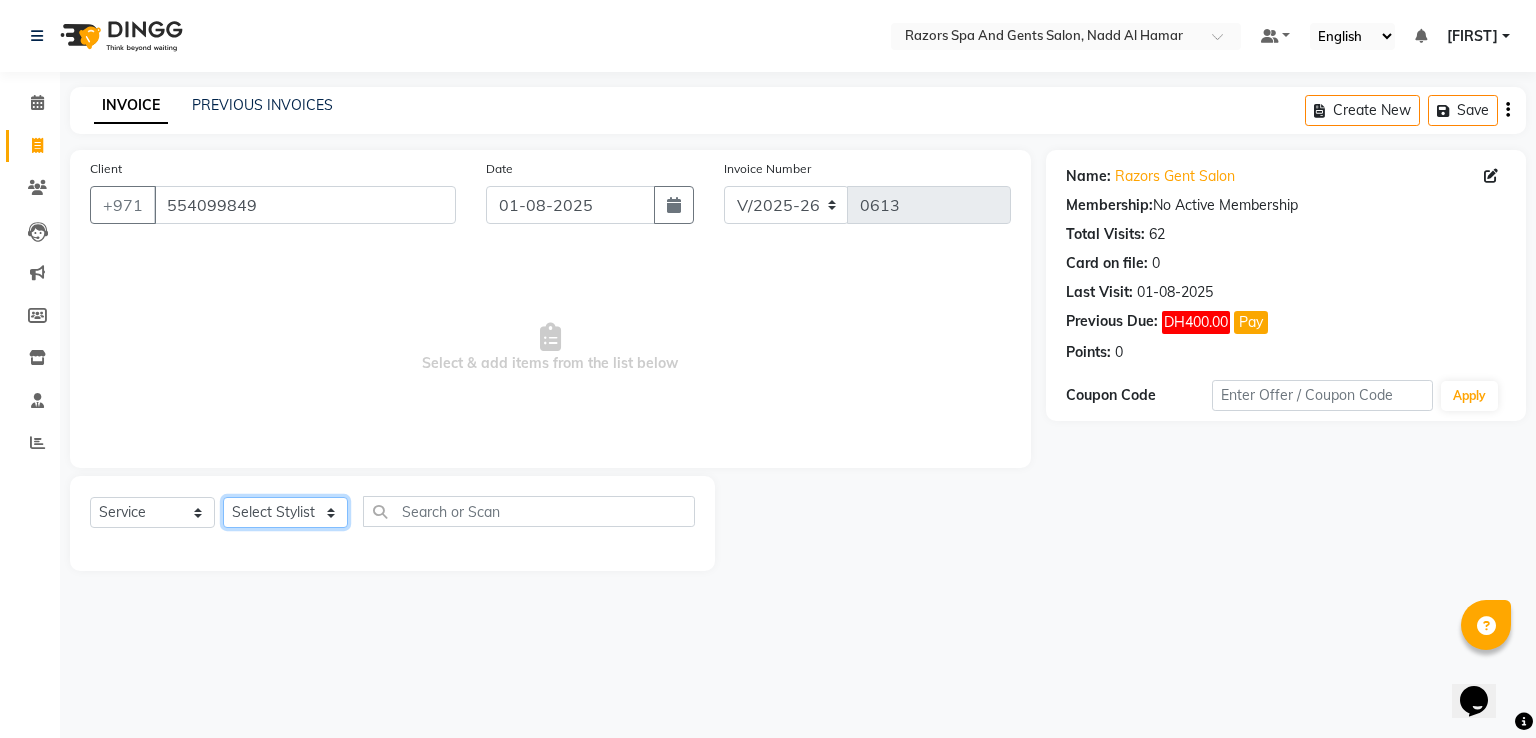 click on "Select Stylist [FIRST] [LAST] [FIRST] [LAST] [FIRST] [LAST] [FIRST] [LAST] [FIRST] [LAST] [FIRST] [LAST] [FIRST] [LAST] [FIRST] [LAST]" 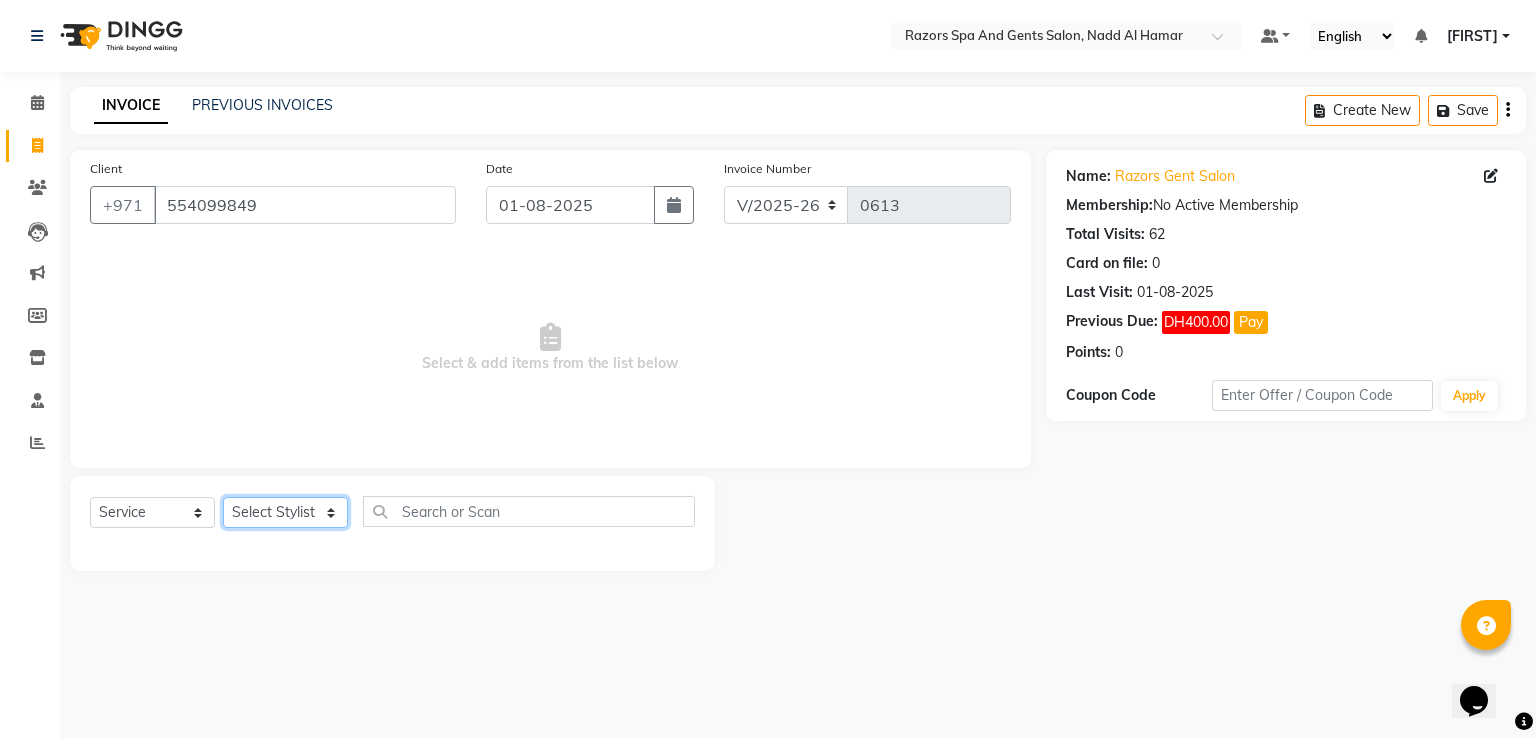 select on "81370" 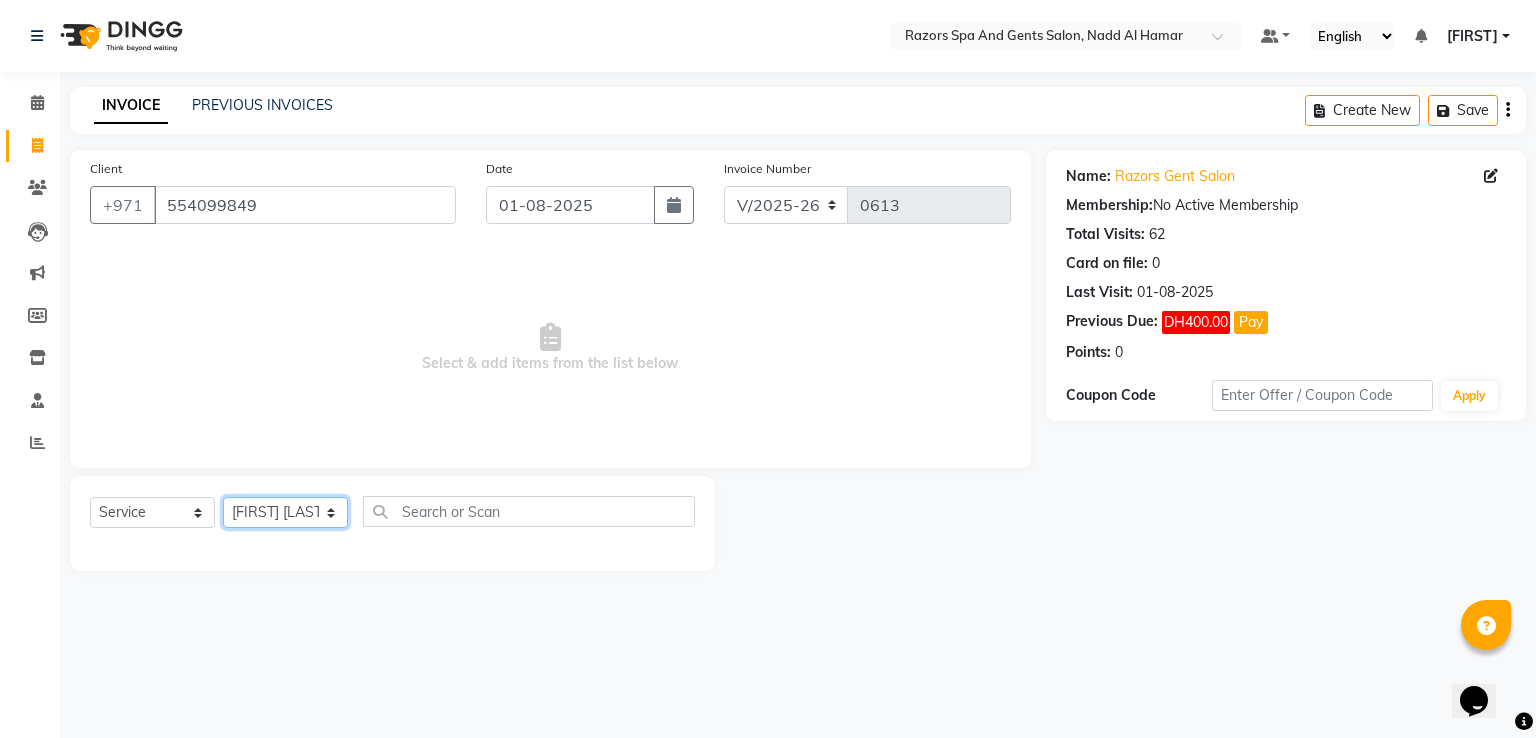click on "Select Stylist [FIRST] [LAST] [FIRST] [LAST] [FIRST] [LAST] [FIRST] [LAST] [FIRST] [LAST] [FIRST] [LAST] [FIRST] [LAST] [FIRST] [LAST]" 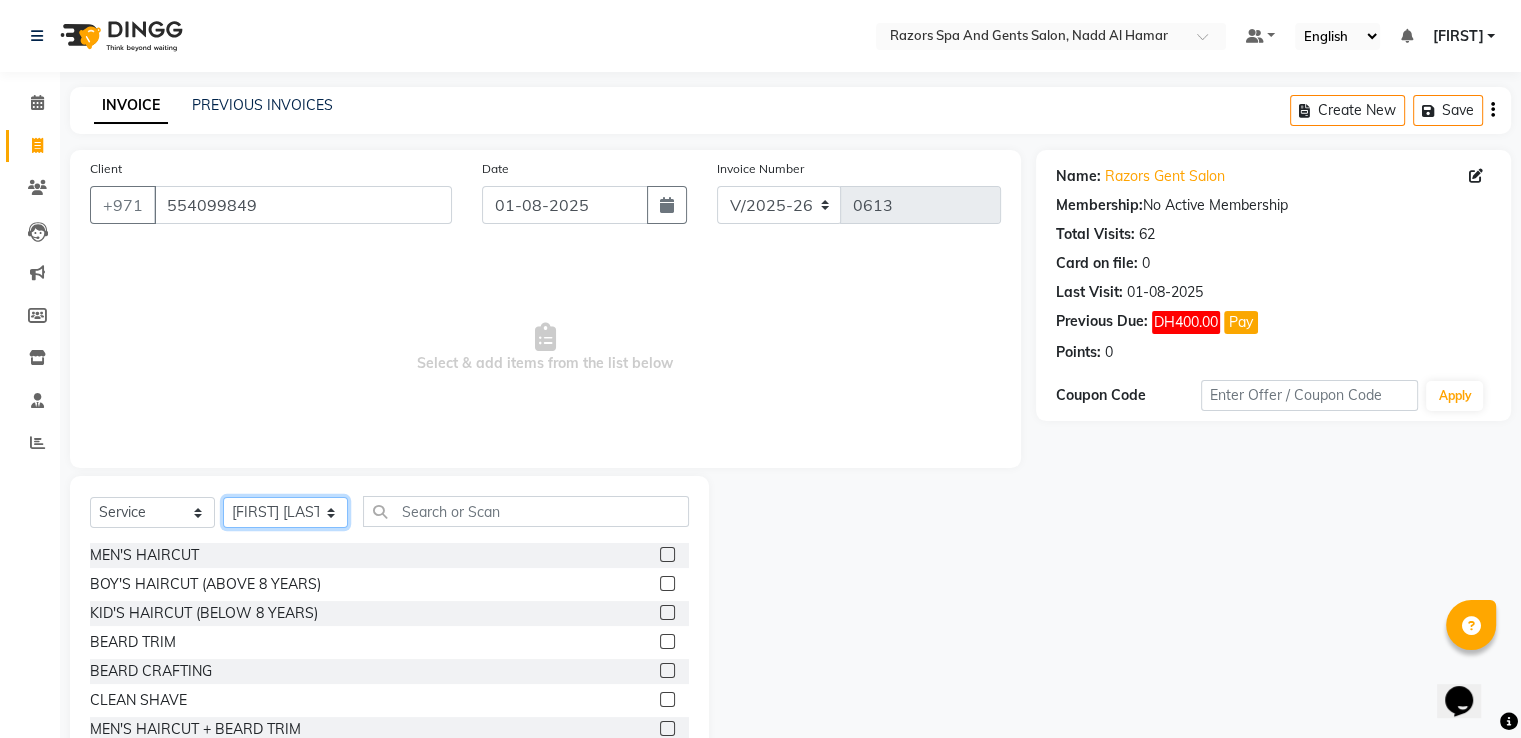scroll, scrollTop: 174, scrollLeft: 0, axis: vertical 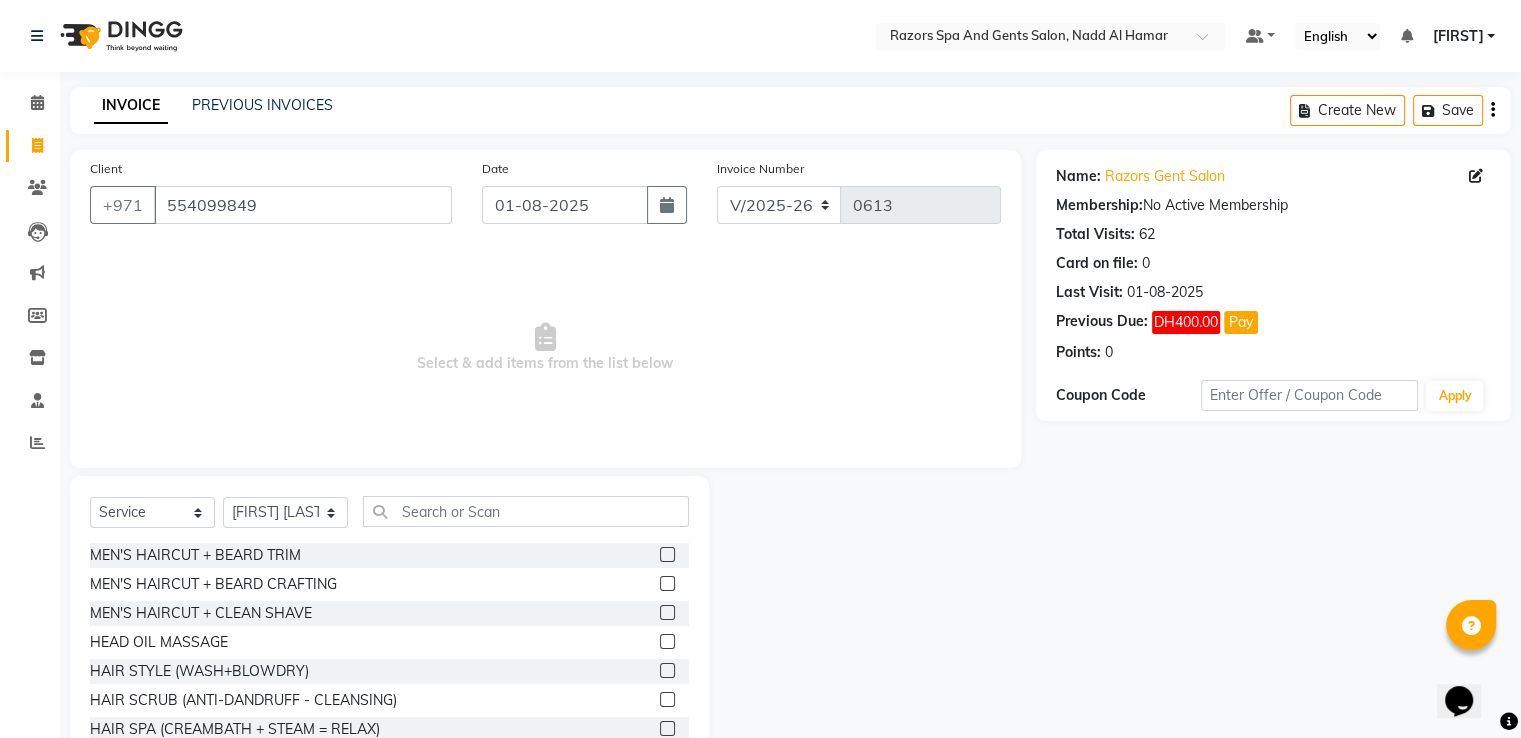 click 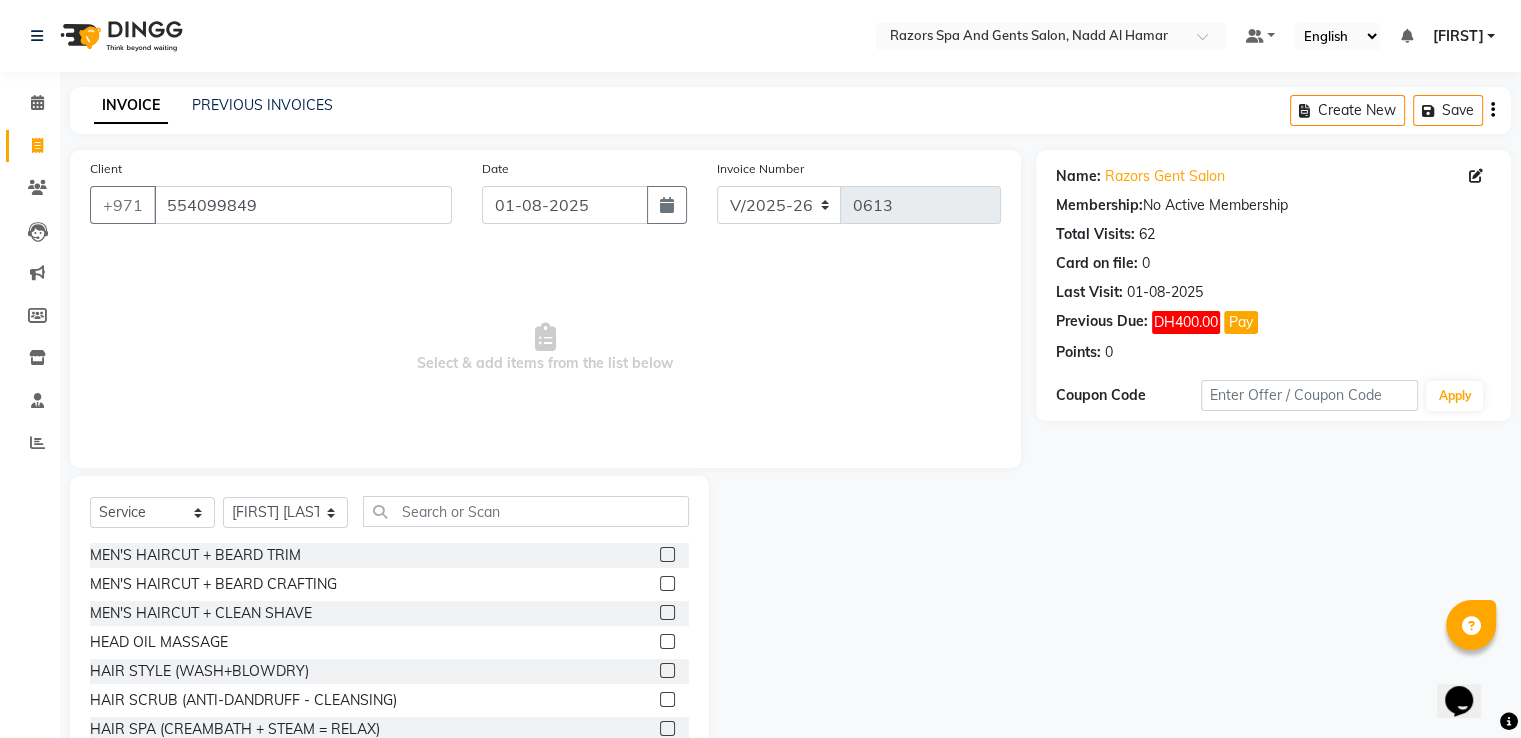 click at bounding box center (666, 584) 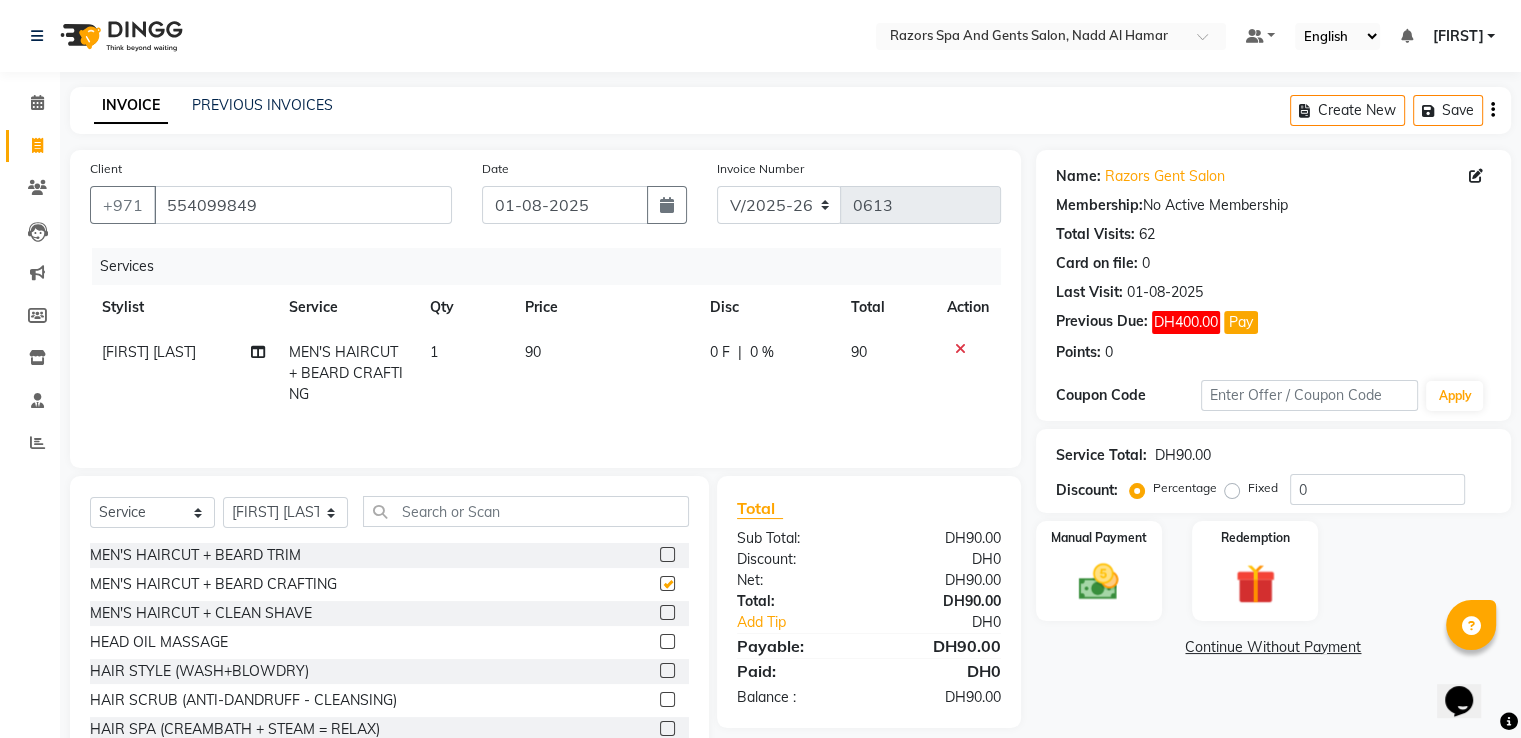 checkbox on "false" 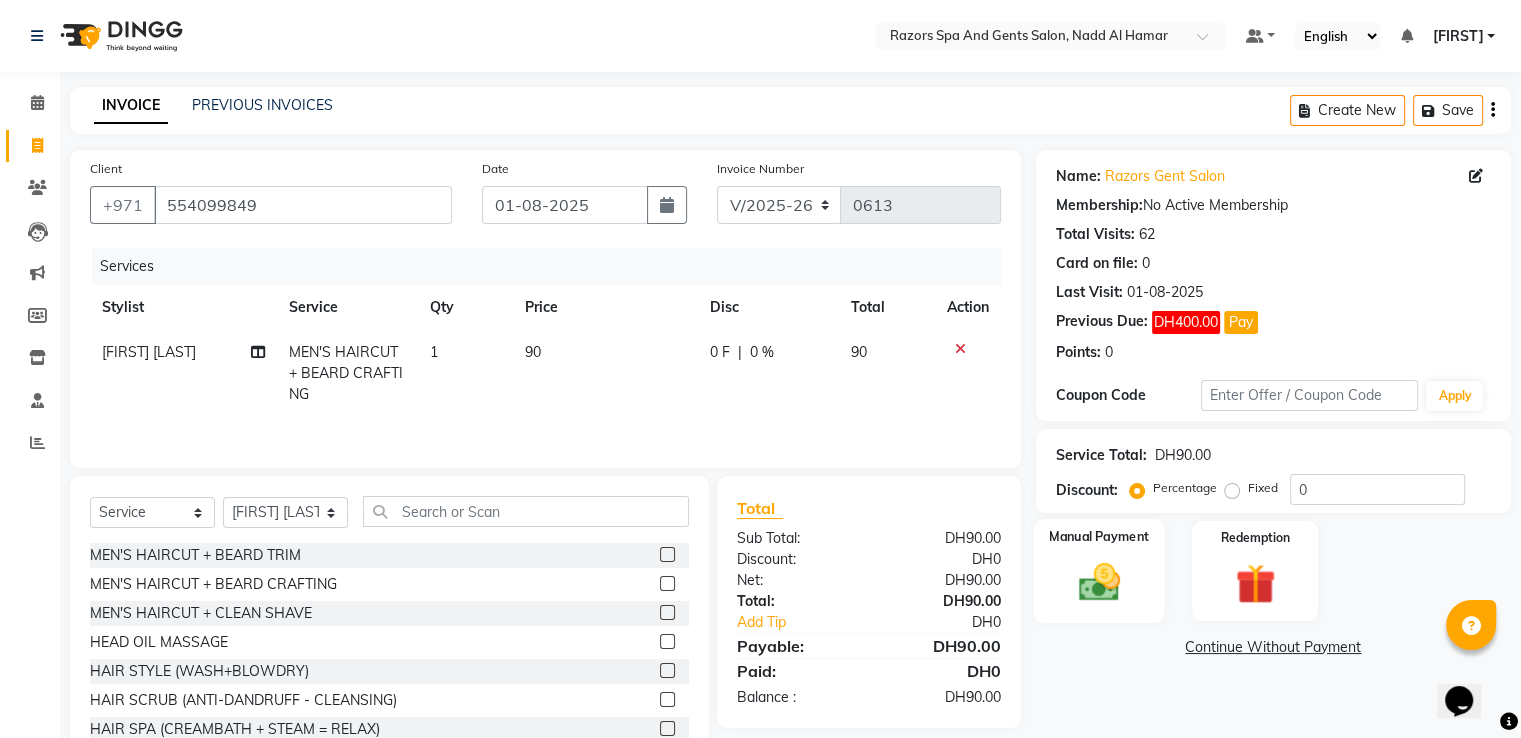 click 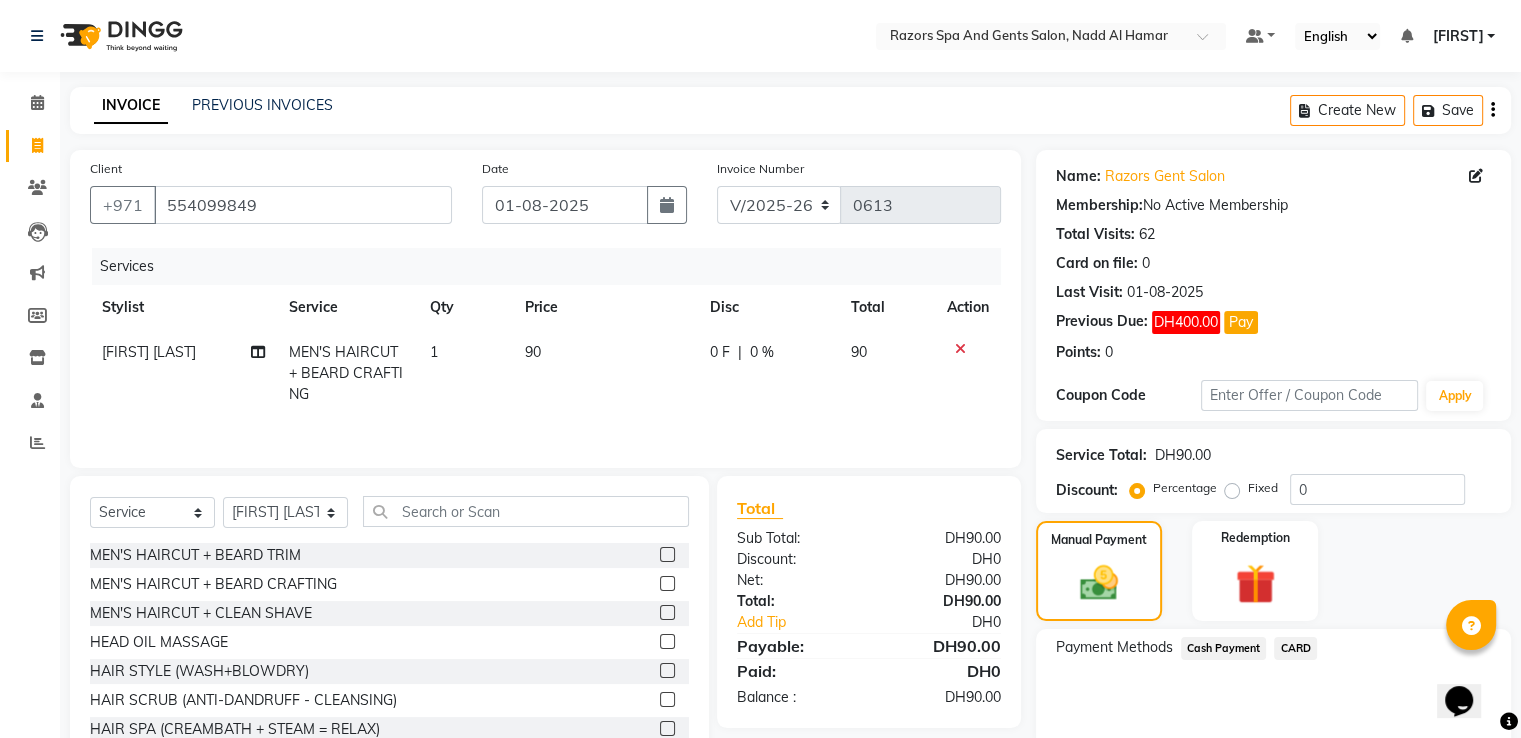 click on "CARD" 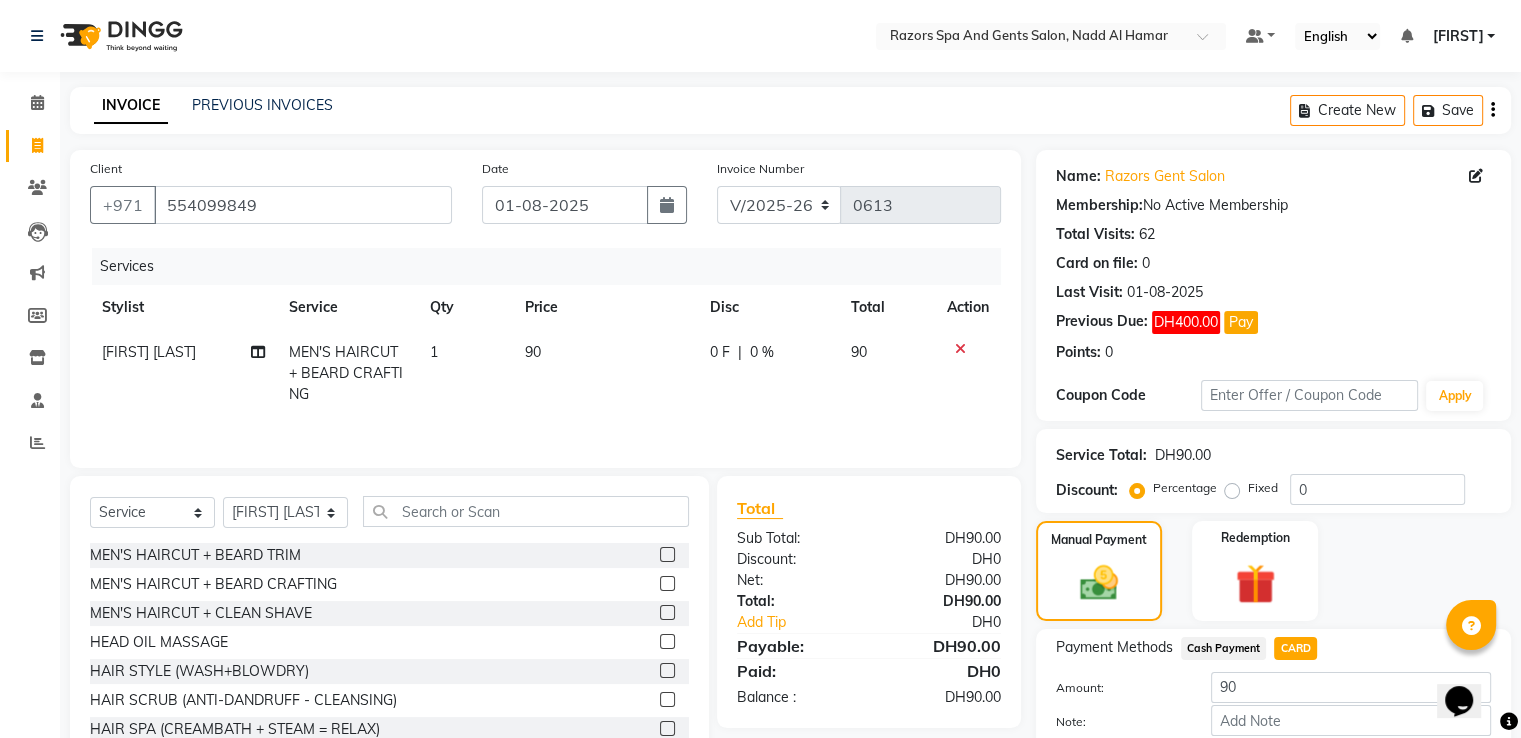 scroll, scrollTop: 112, scrollLeft: 0, axis: vertical 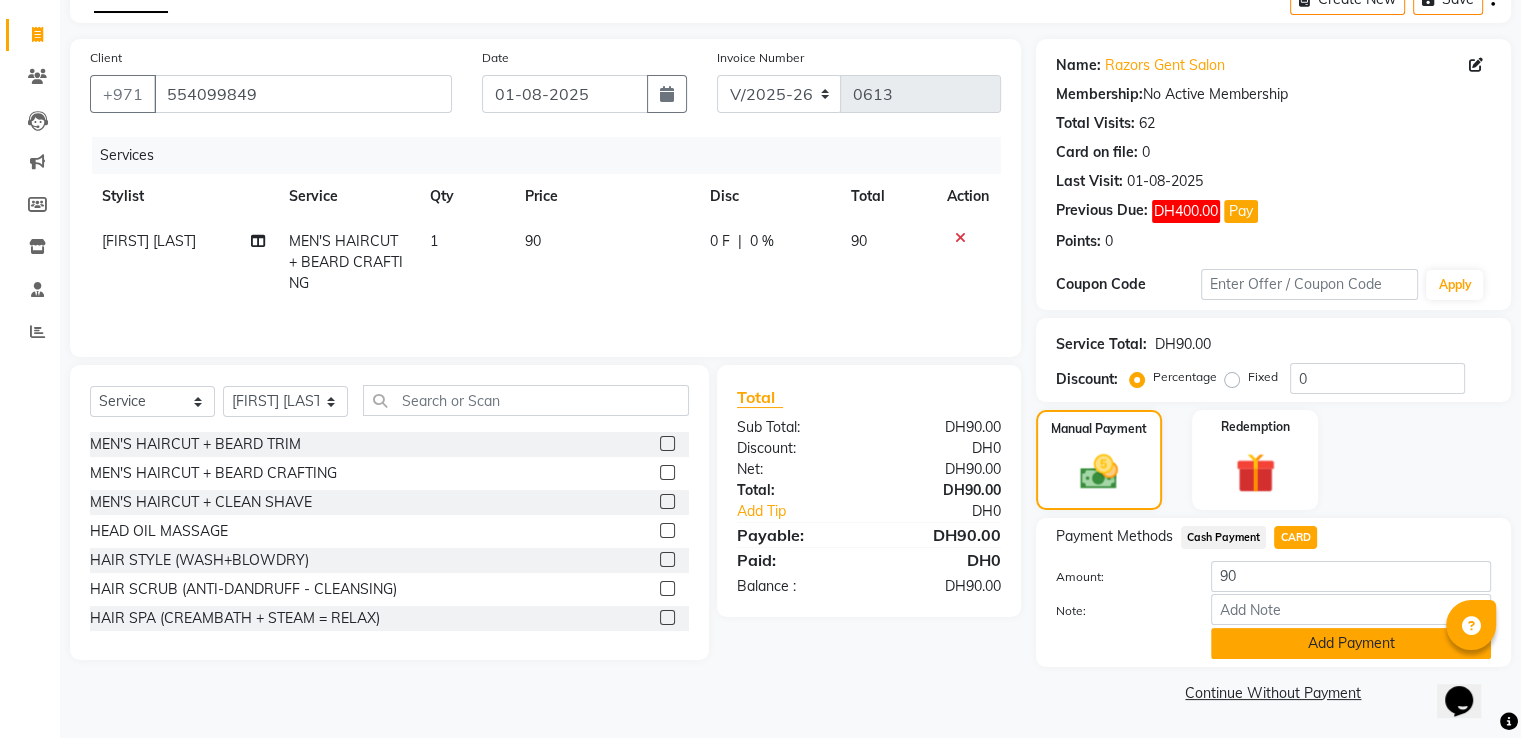 click on "Add Payment" 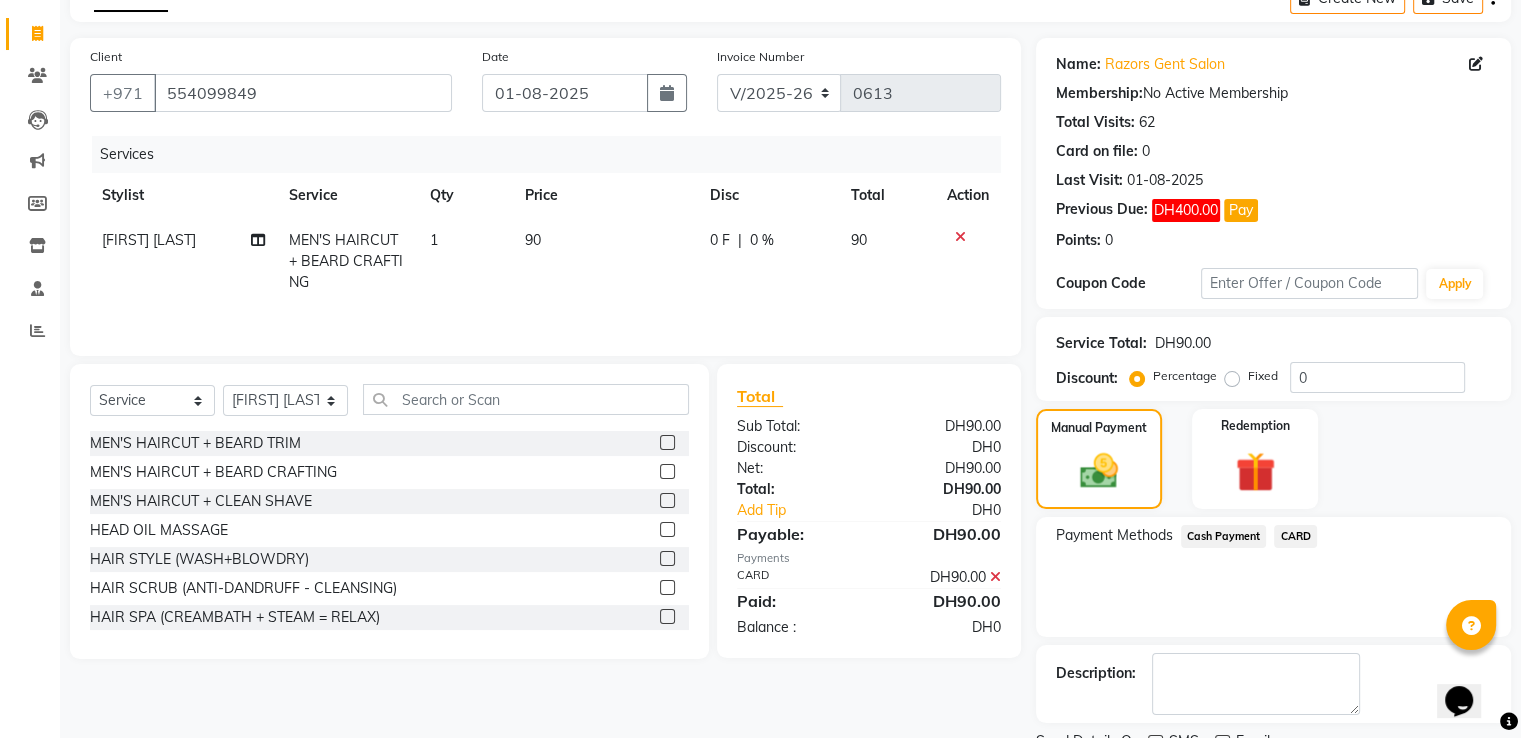 scroll, scrollTop: 193, scrollLeft: 0, axis: vertical 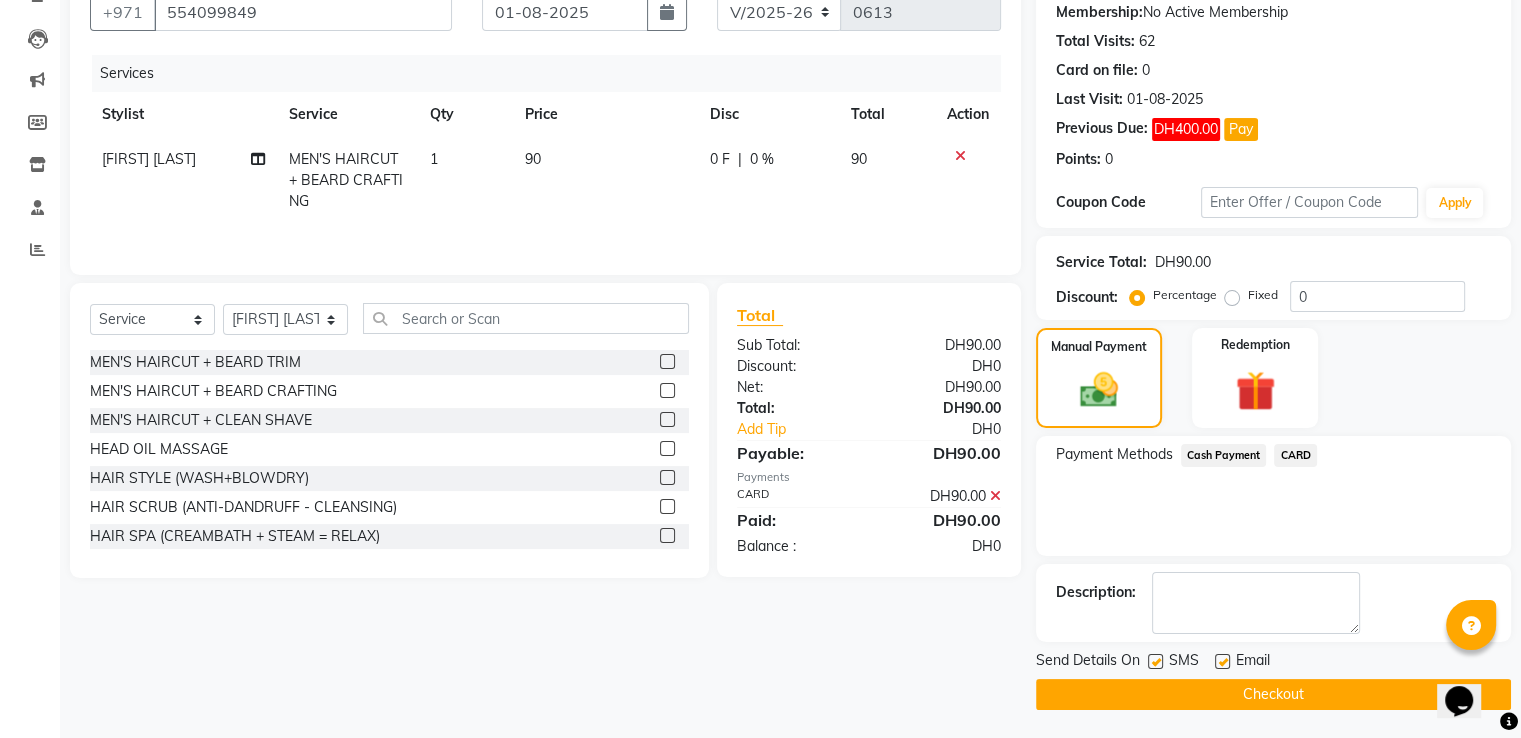click on "Checkout" 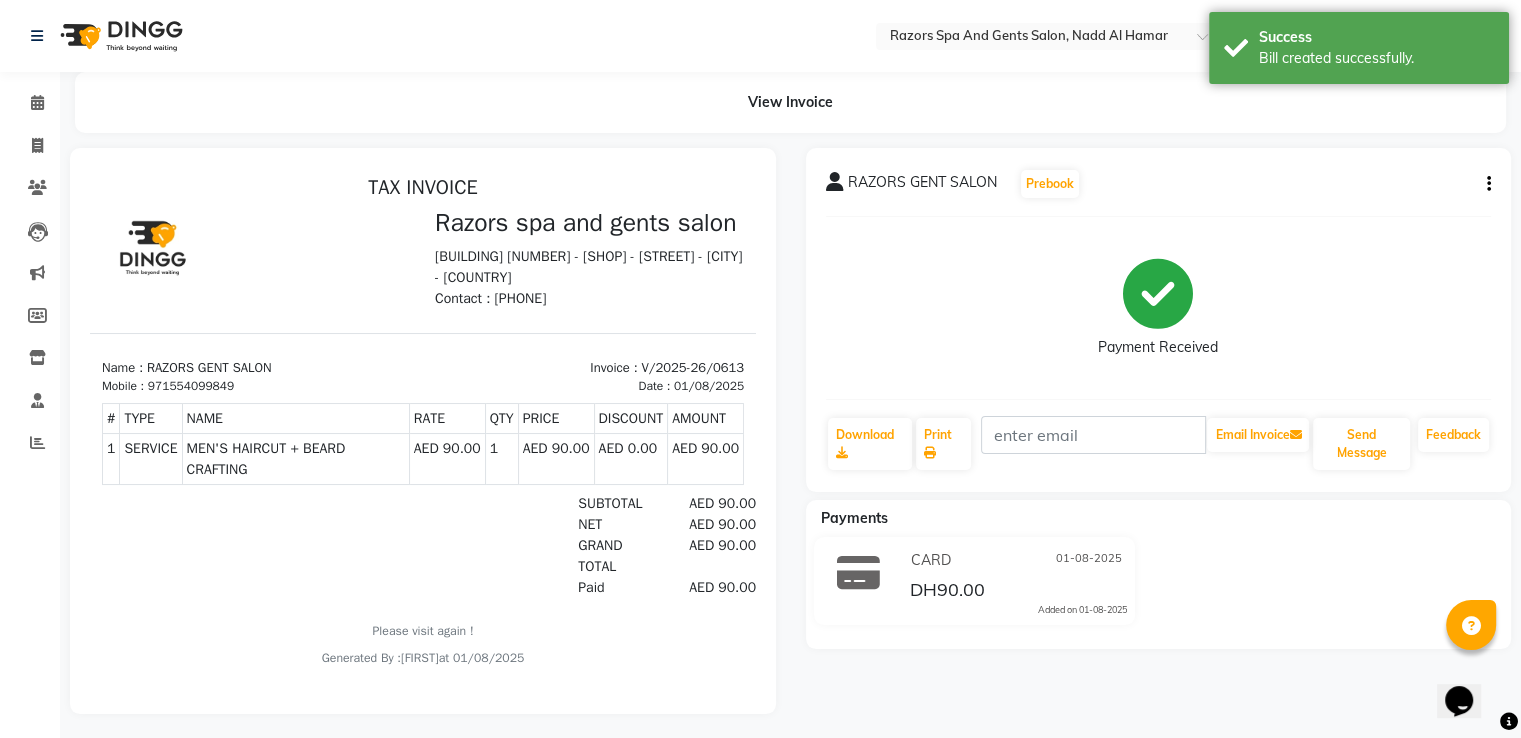 scroll, scrollTop: 0, scrollLeft: 0, axis: both 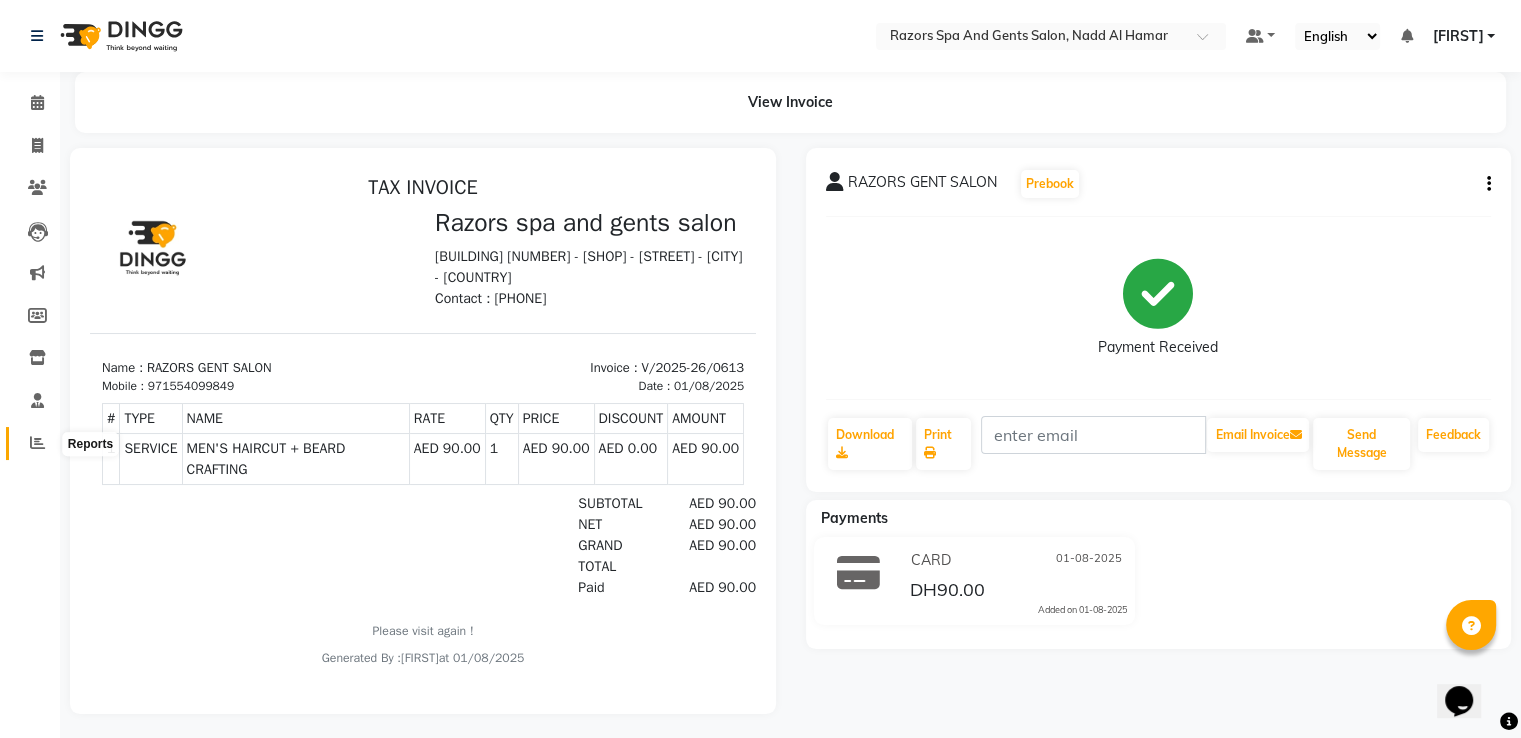 click 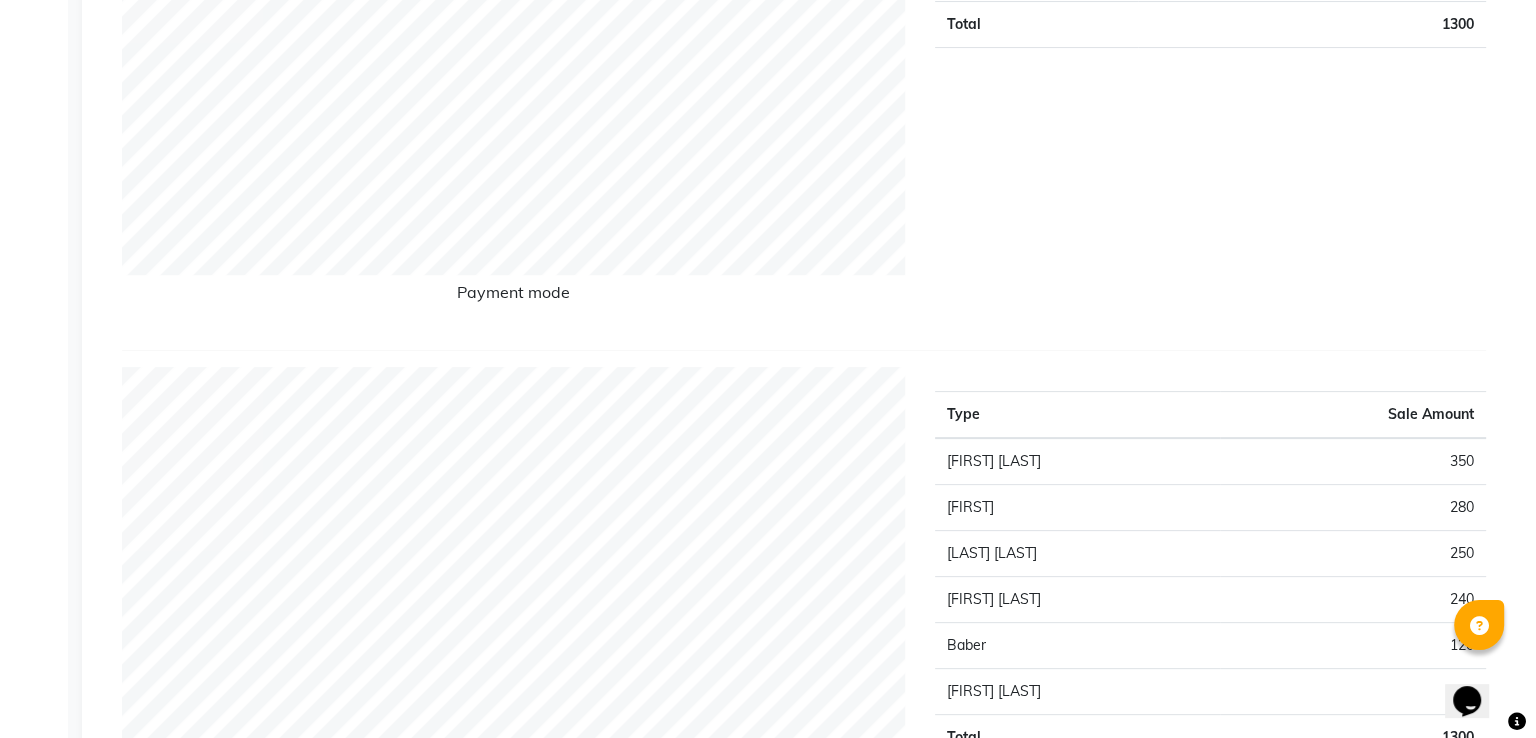 scroll, scrollTop: 0, scrollLeft: 0, axis: both 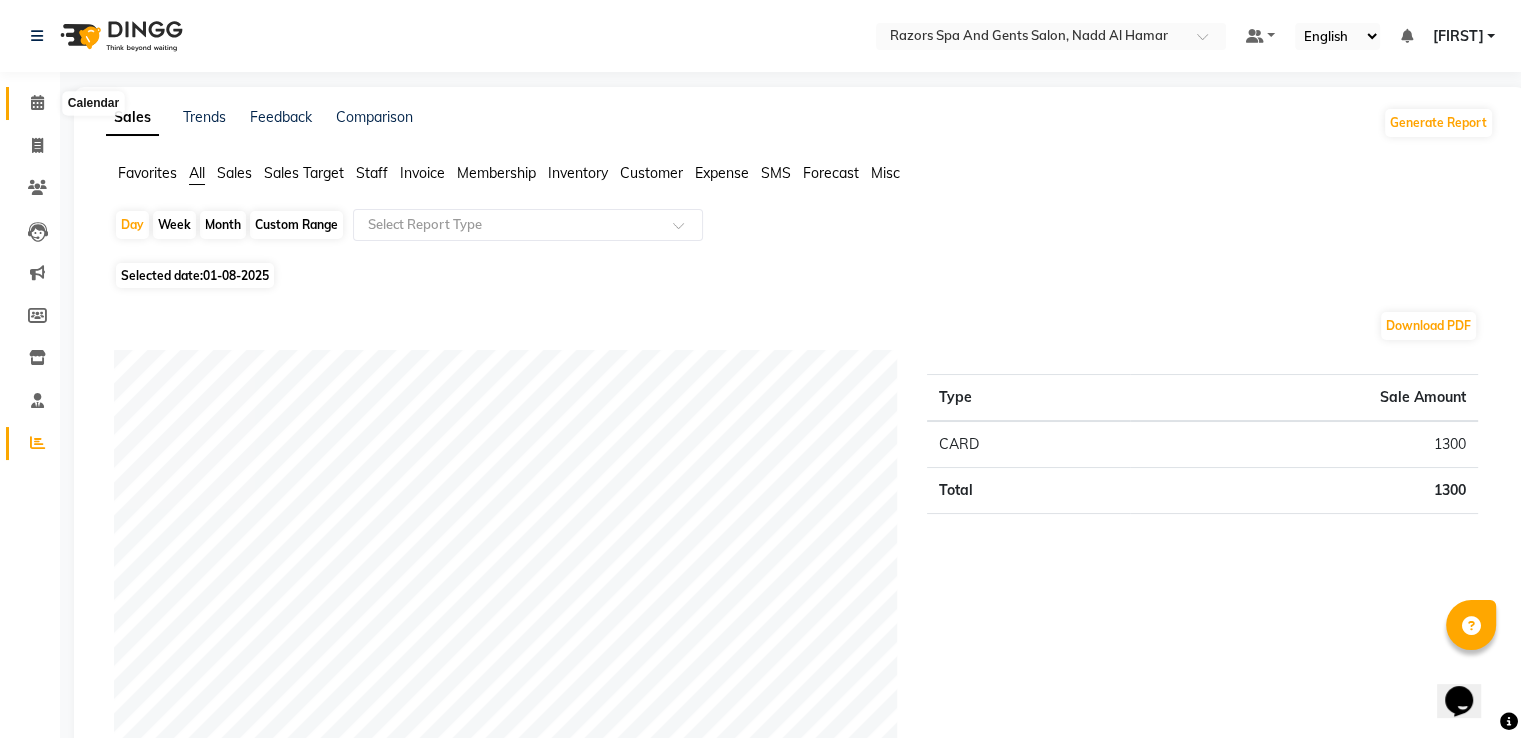 click 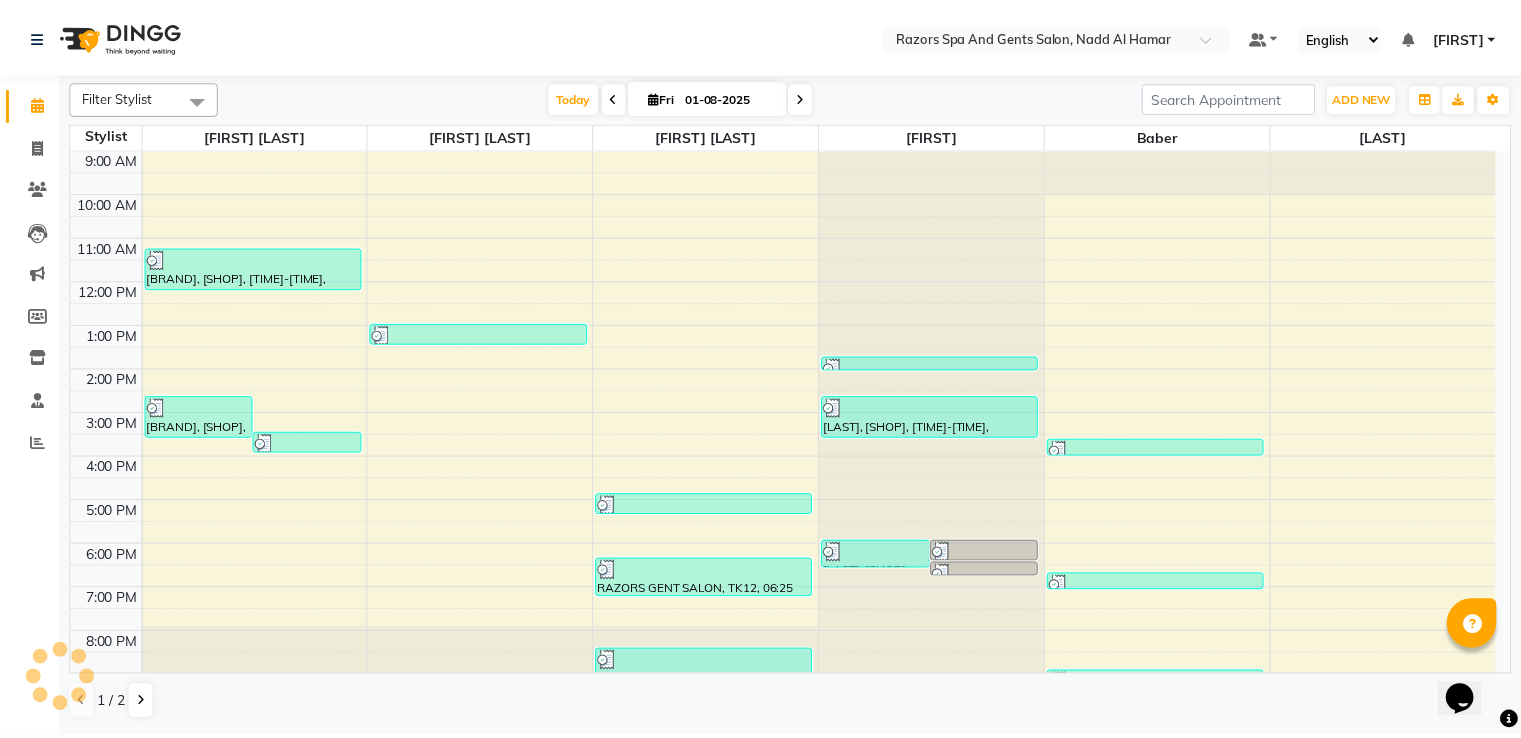 scroll, scrollTop: 0, scrollLeft: 0, axis: both 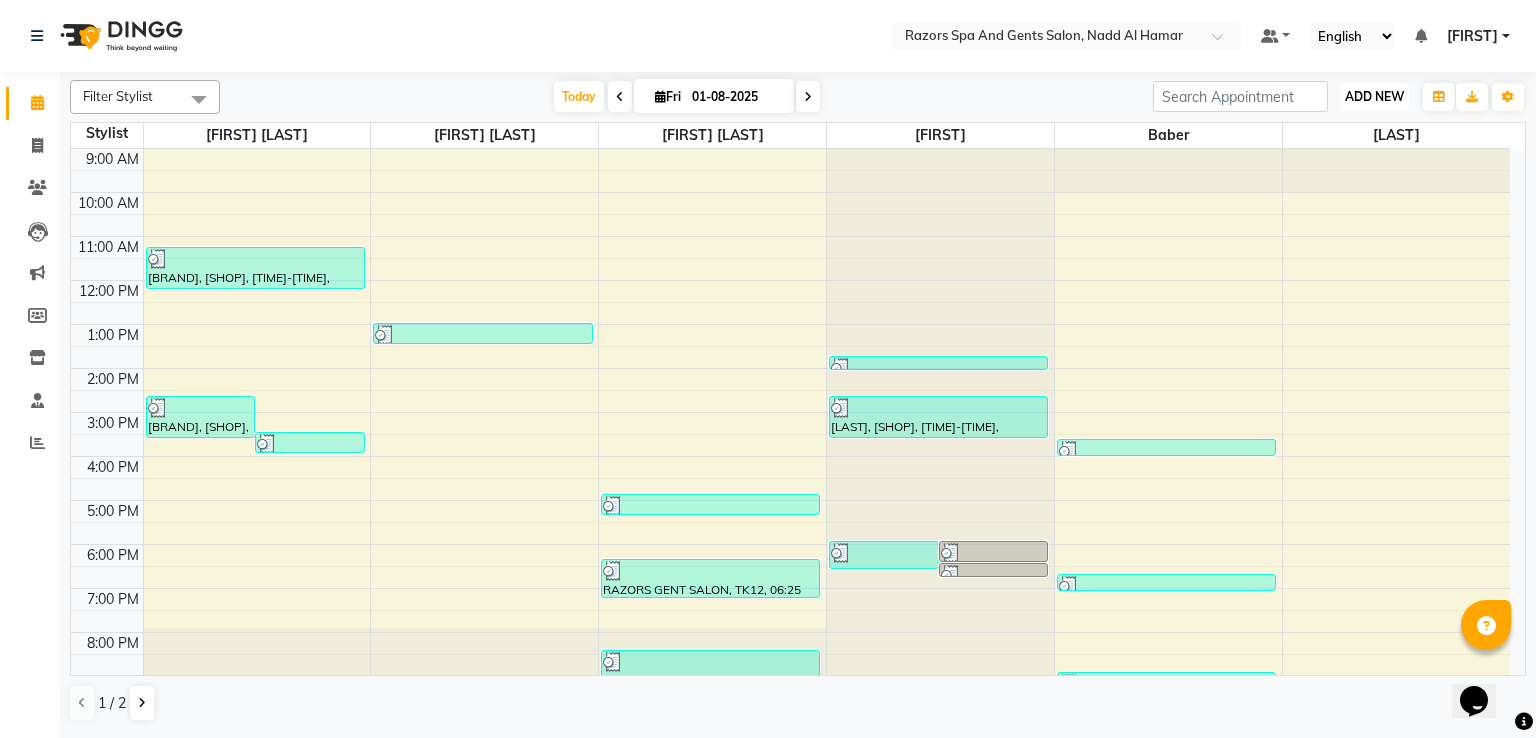 click on "ADD NEW" at bounding box center [1374, 96] 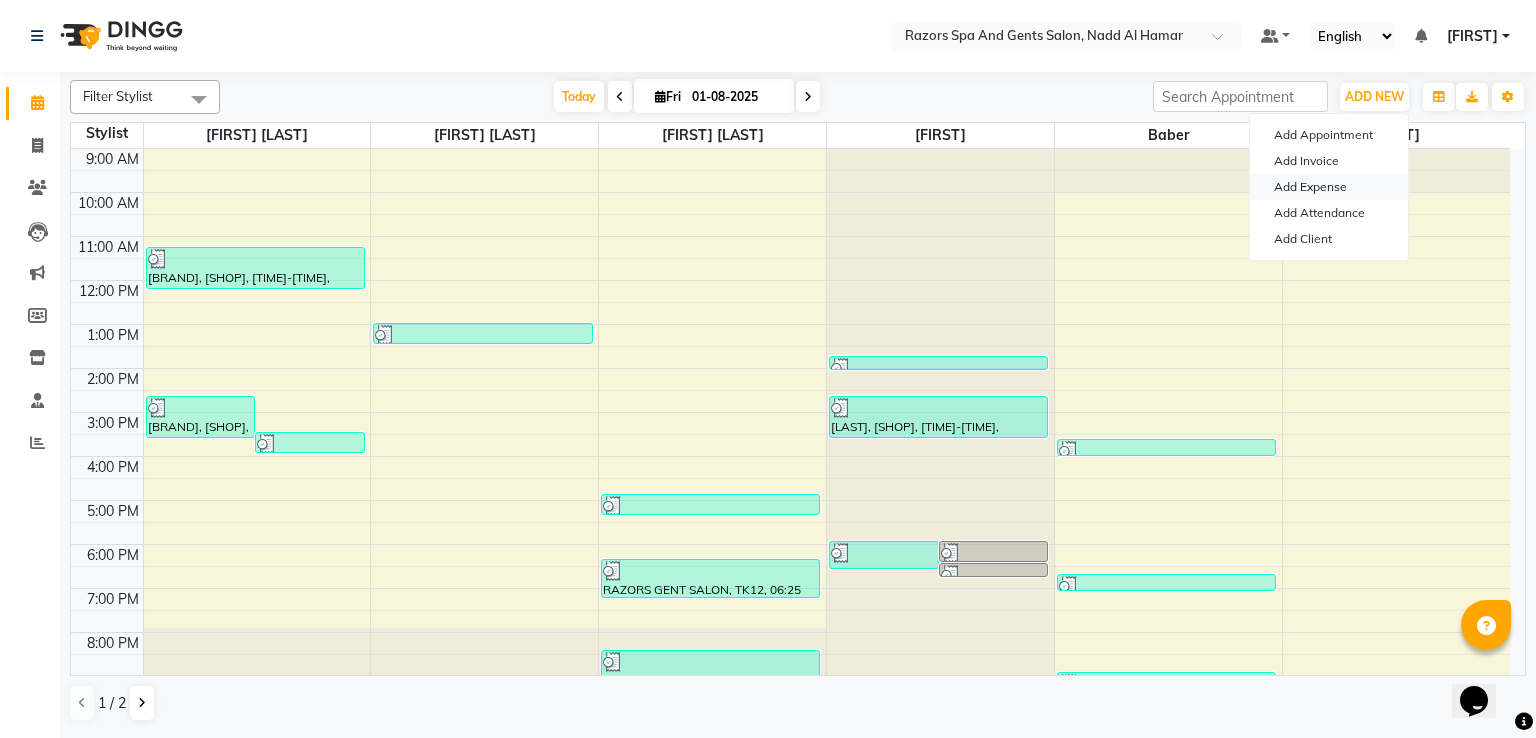click on "Add Expense" at bounding box center [1329, 187] 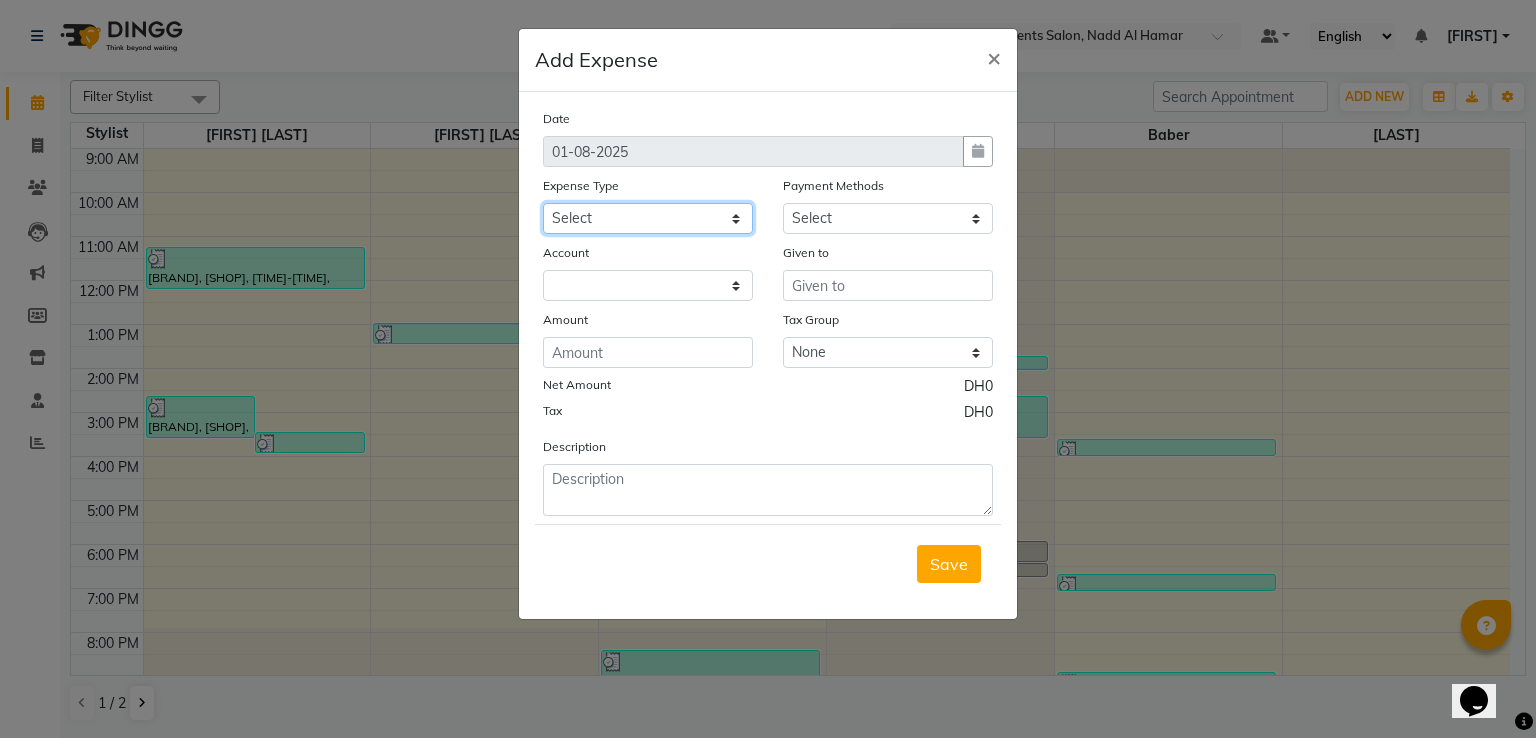 click on "Select AC servicing Advance Salary Bank charges Car maintenance  Cash transfer to bank Cash transfer to hub Client Snacks Clinical charges Equipment Fuel Govt fee Incentive Insurance International purchase Loan Repayment Maintenance Marketing Miscellaneous MRA Other Pantry Product Rent Salary Staff Snacks Tax Tea & Refreshment Tips in card Utilities Water bottles" 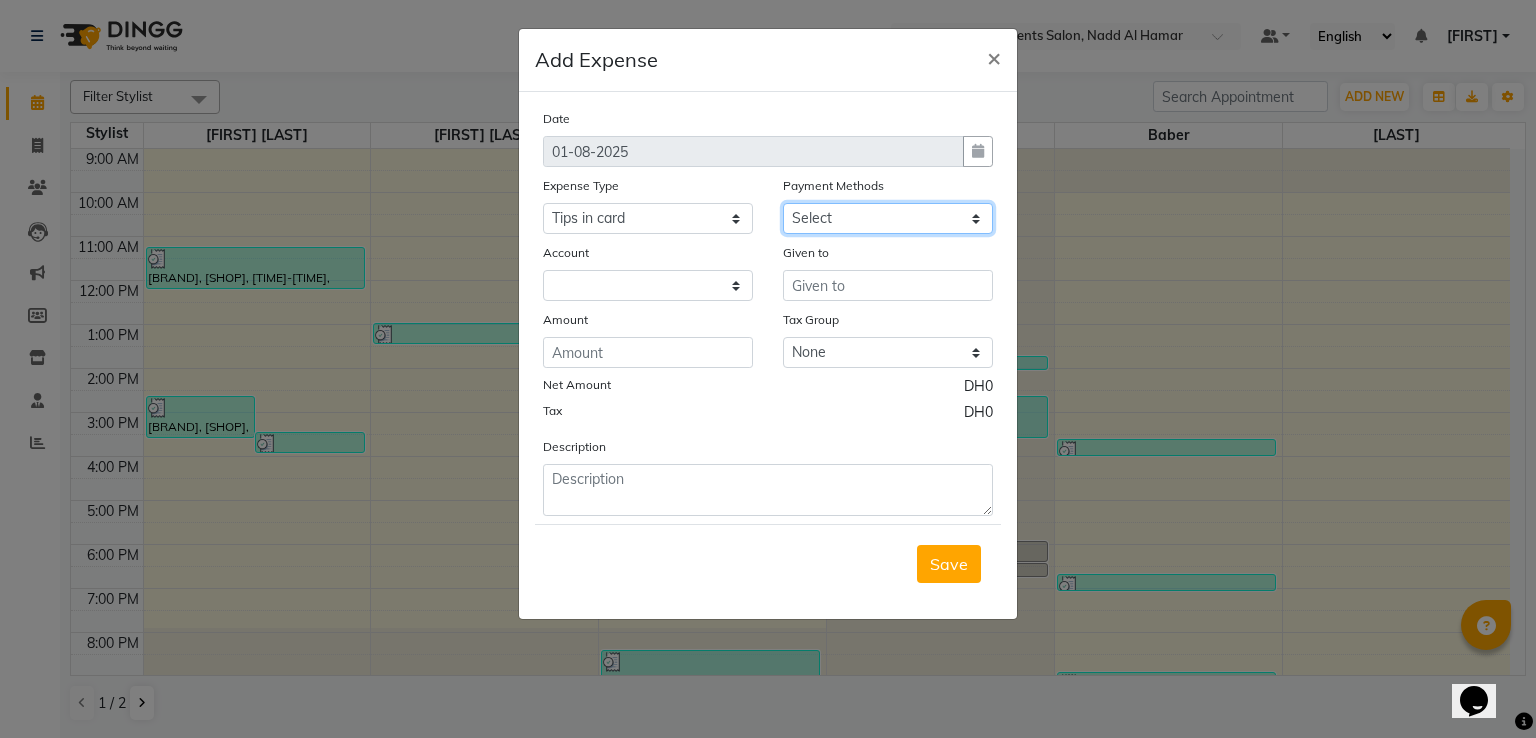 click on "Select Cash Payment CARD" 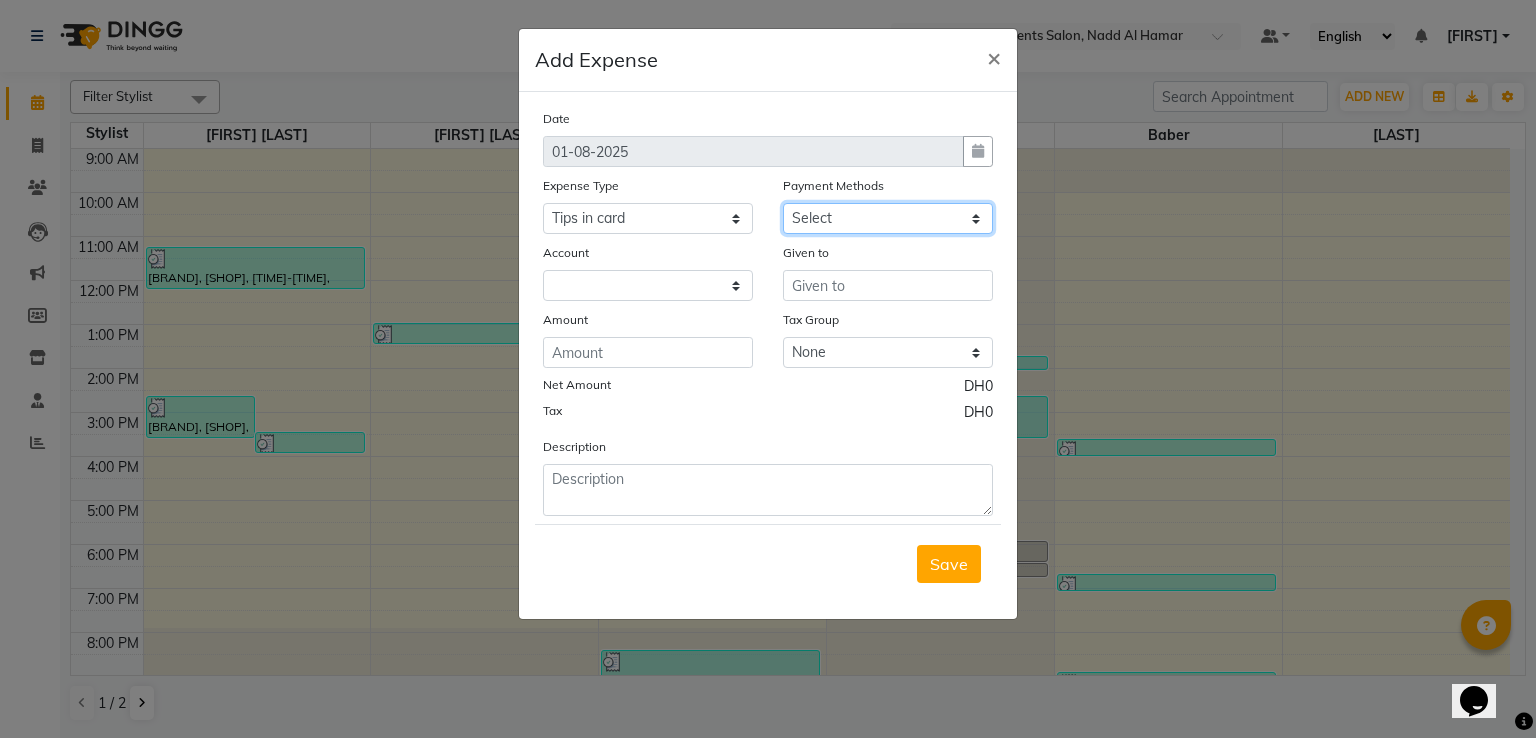 select on "114" 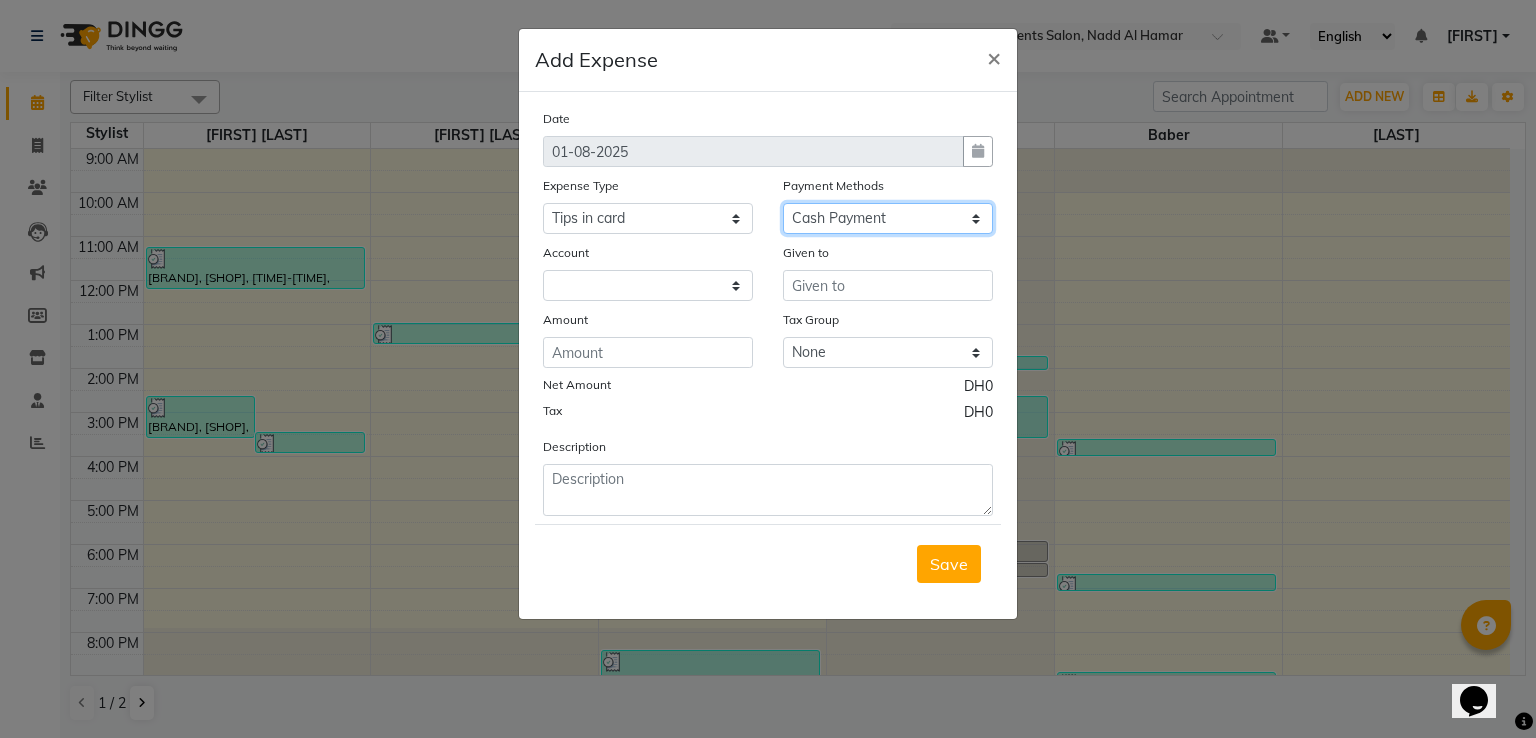 click on "Select Cash Payment CARD" 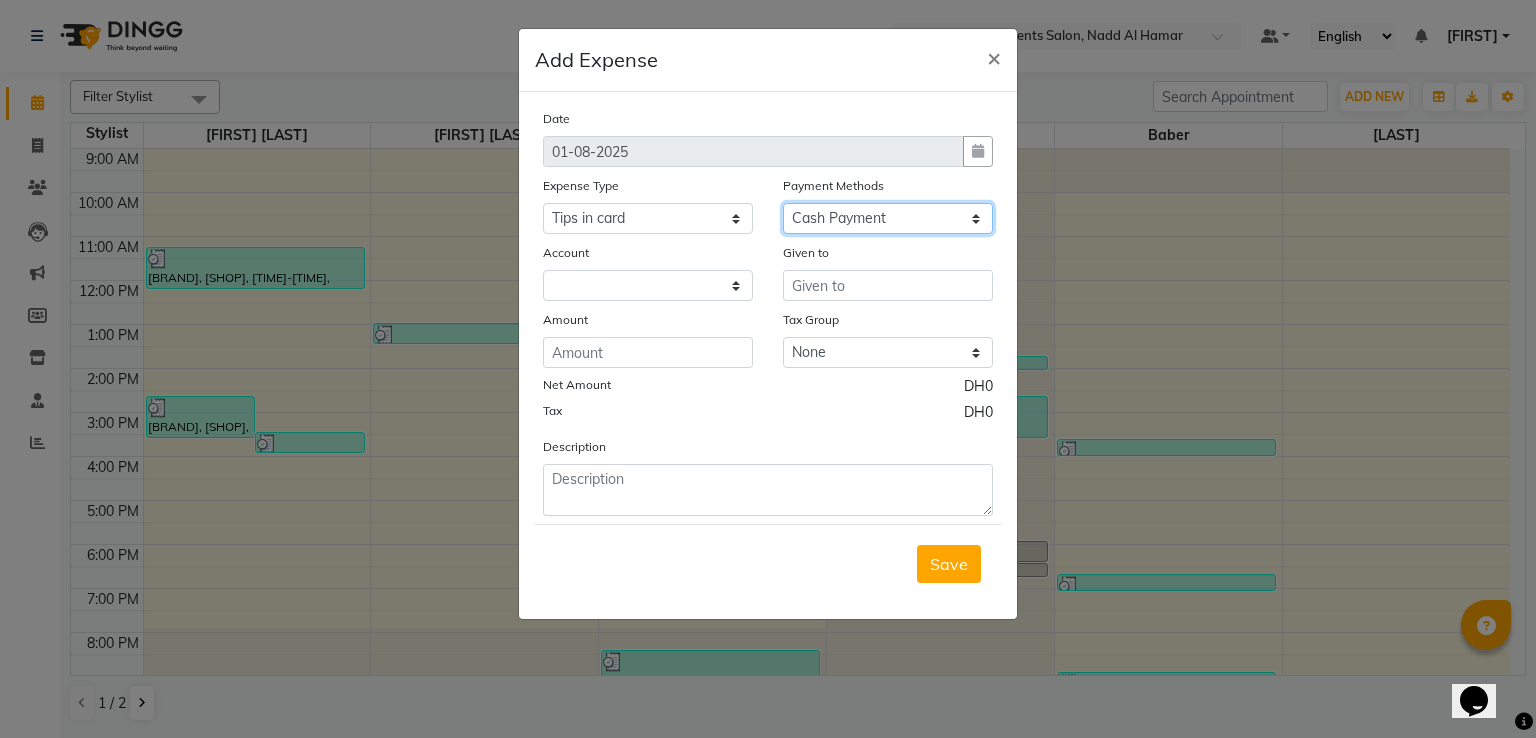 select on "7542" 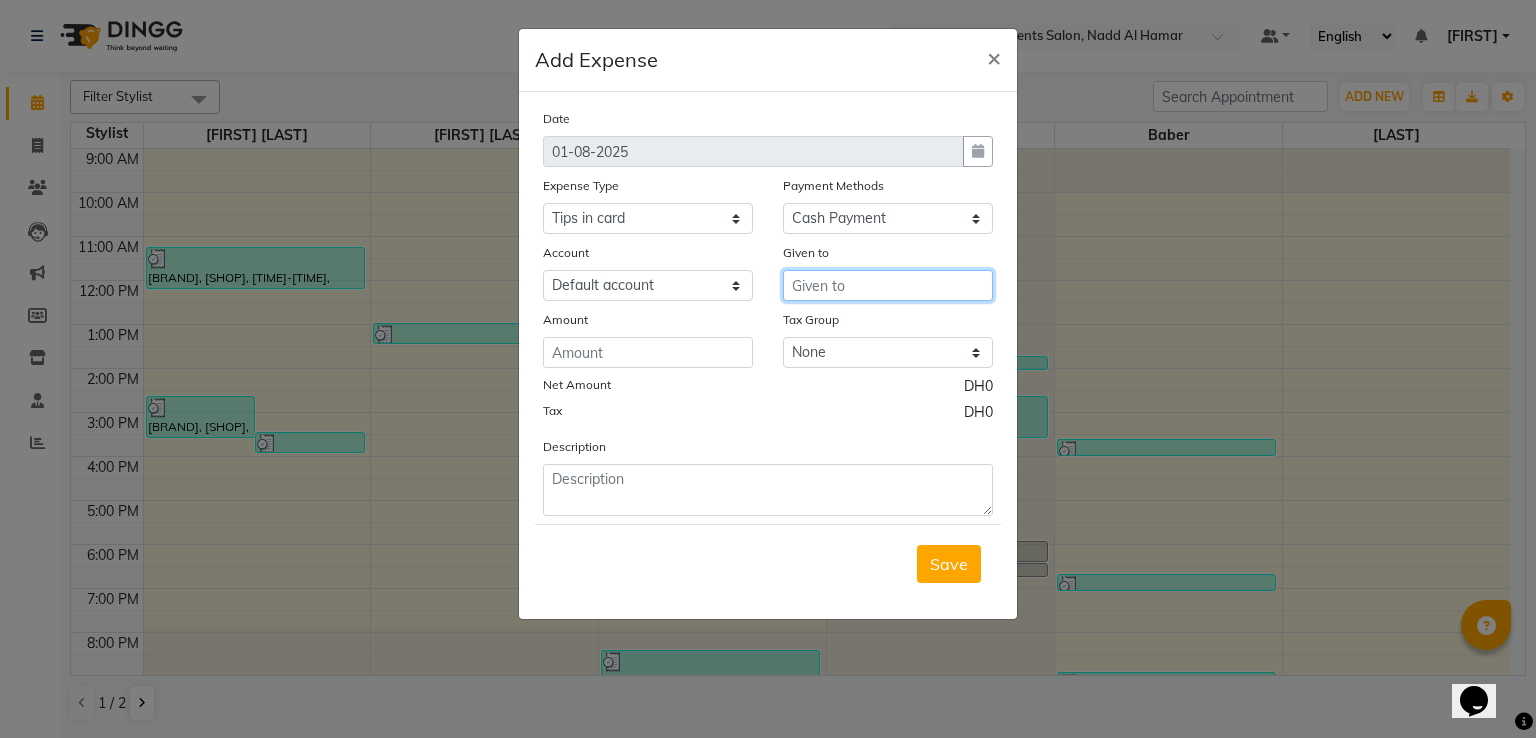 click at bounding box center [888, 285] 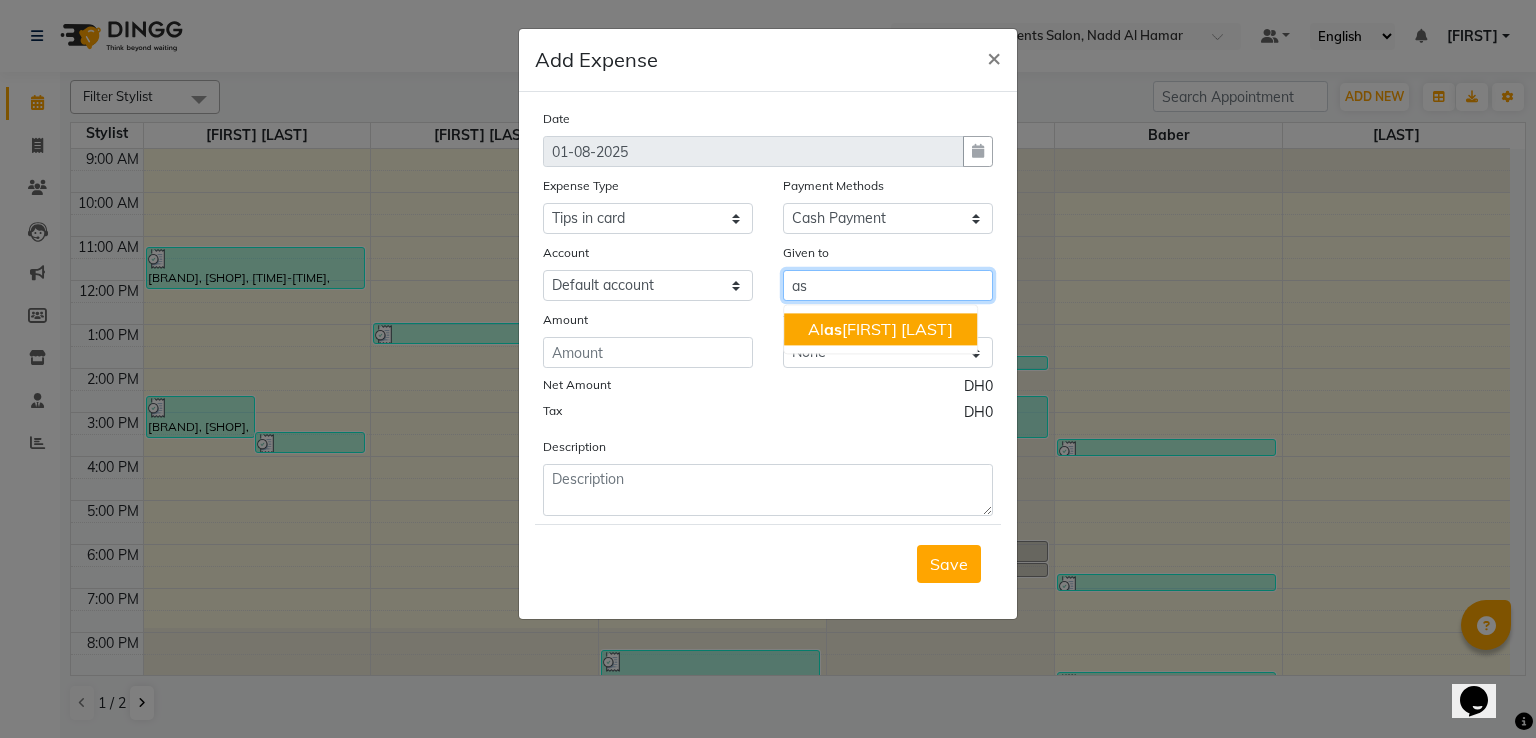 click on "[FIRST] [LAST]" at bounding box center [880, 329] 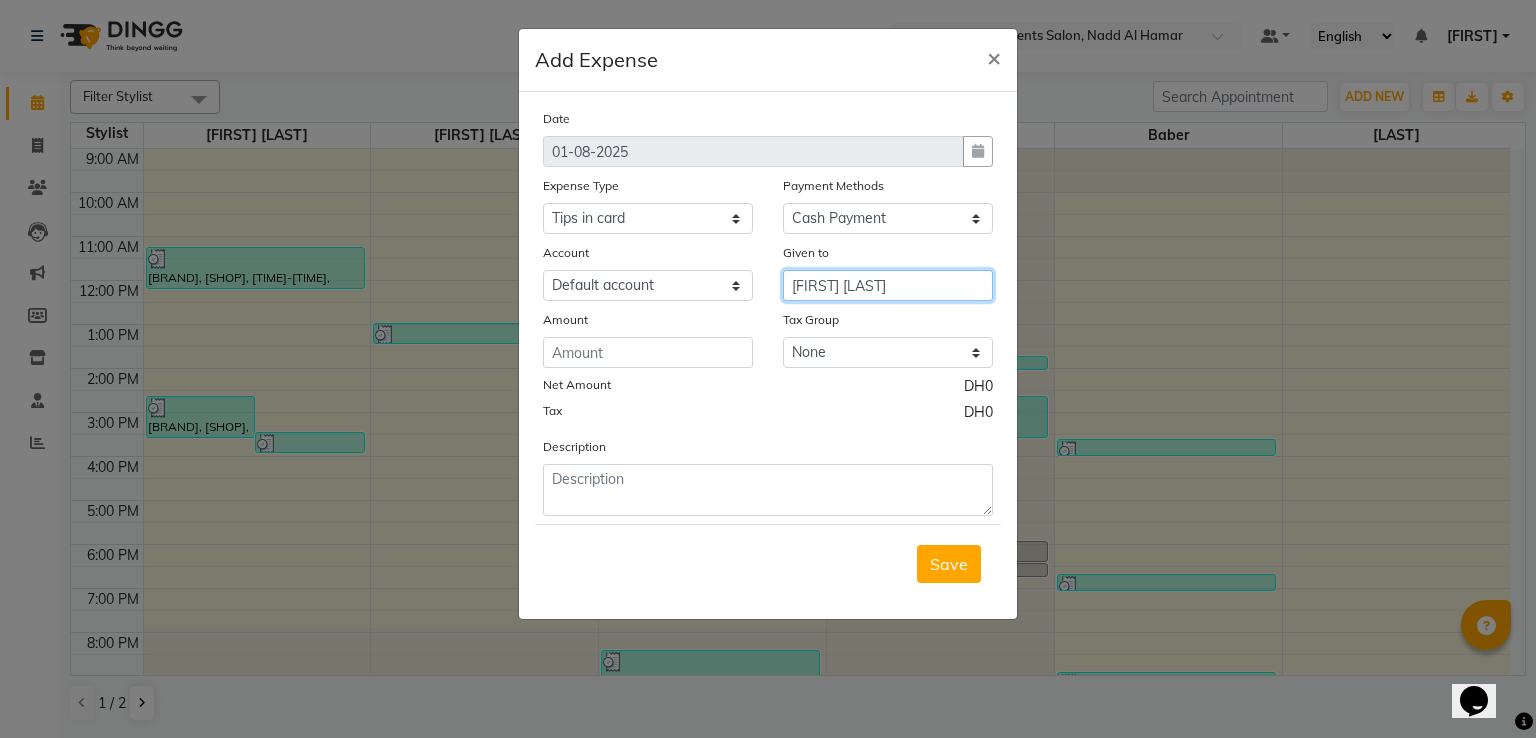 type on "[FIRST] [LAST]" 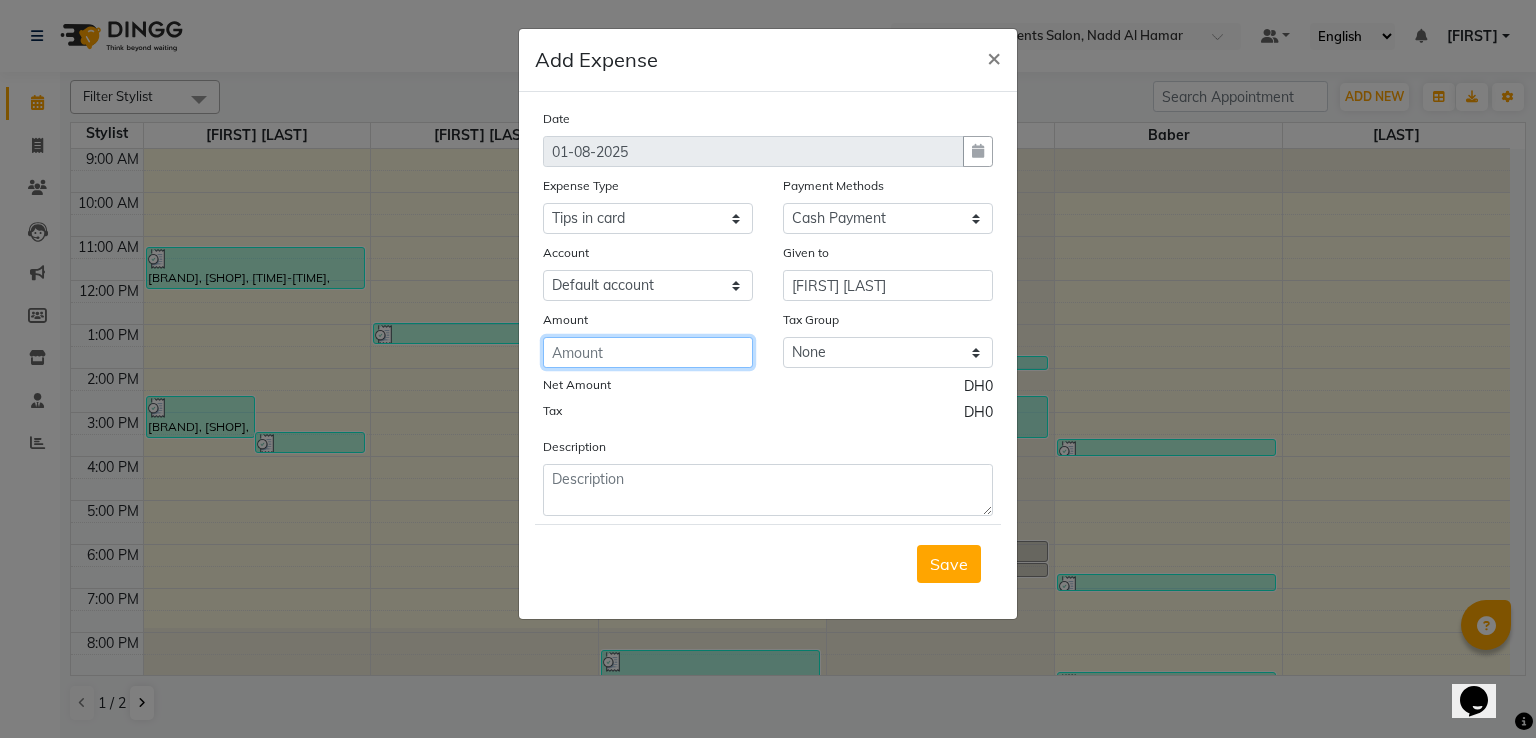 click 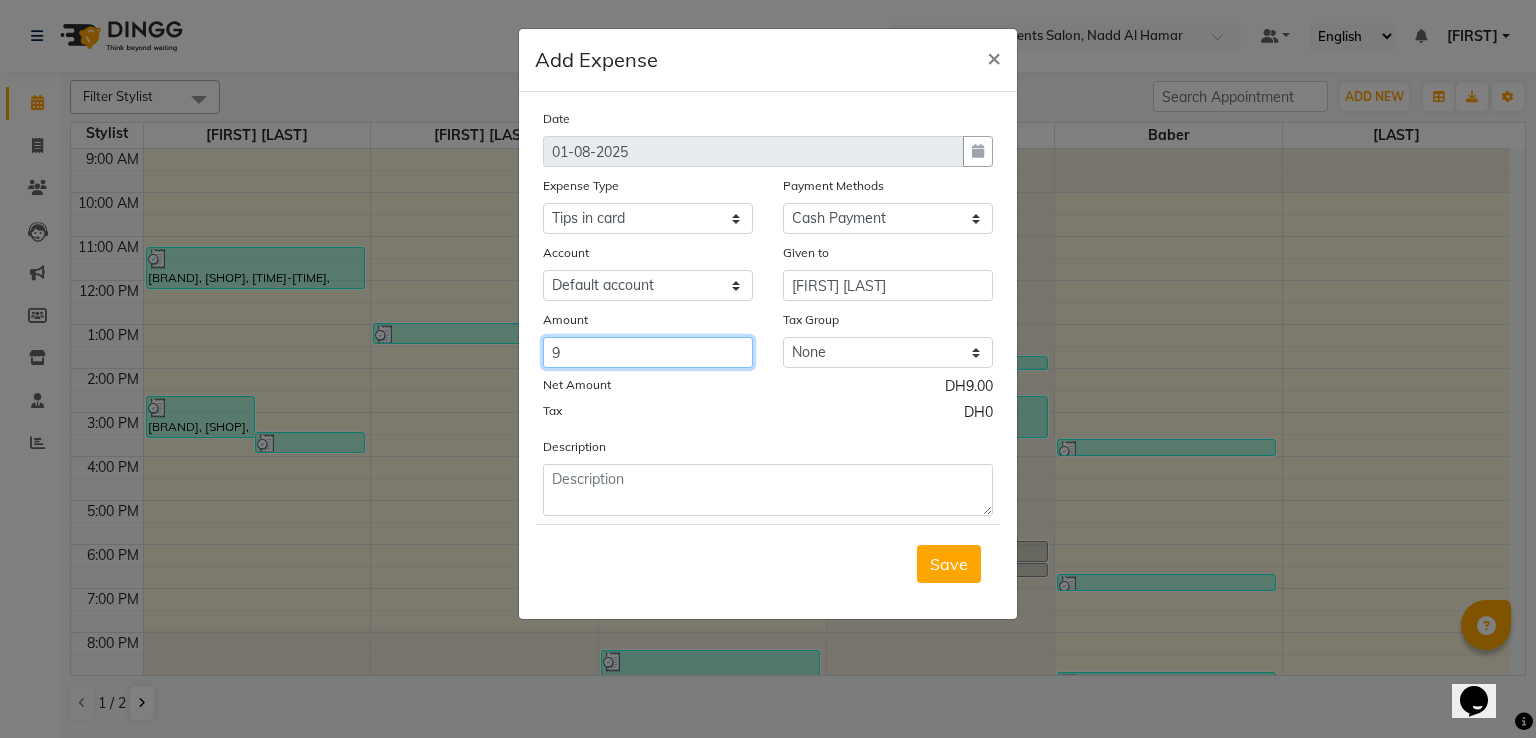 type on "9" 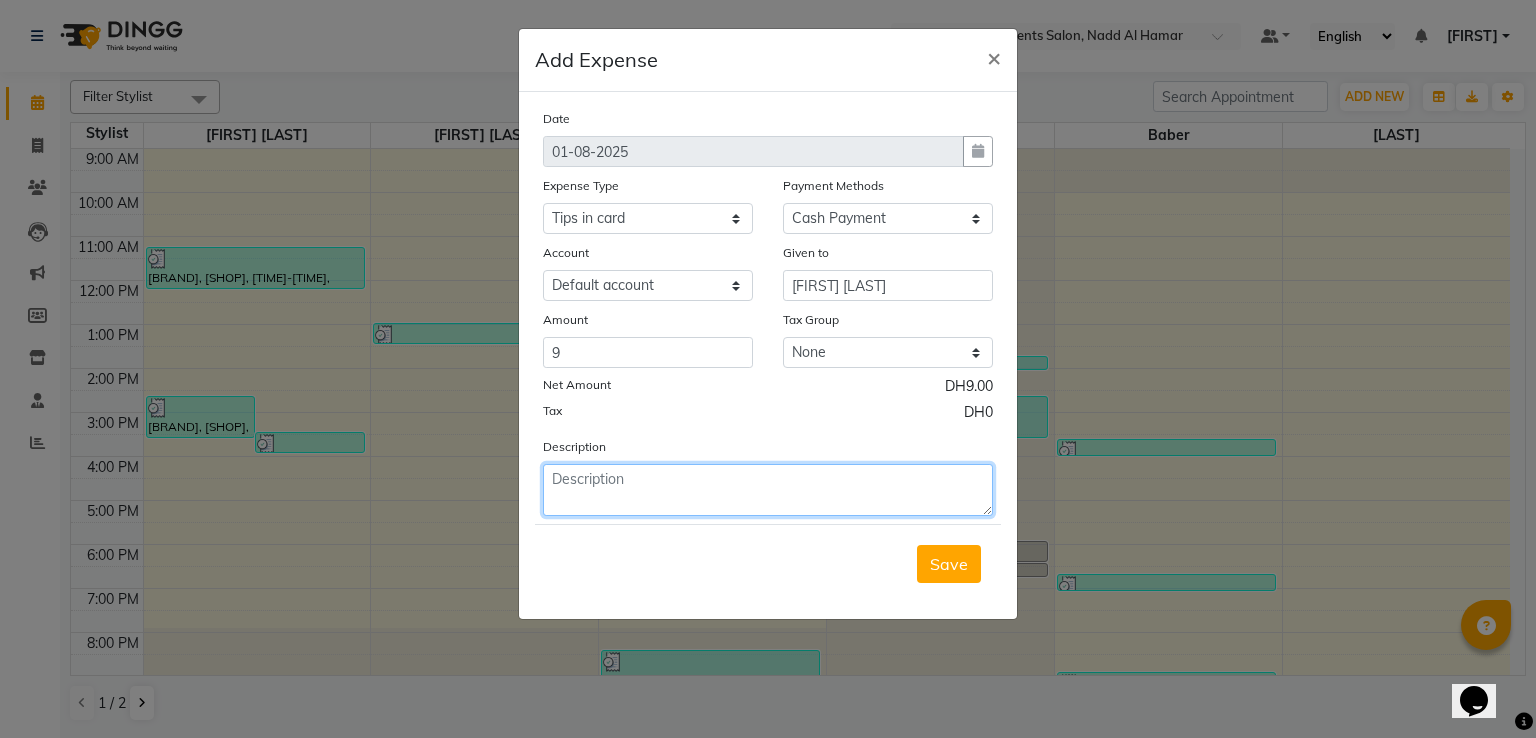 click 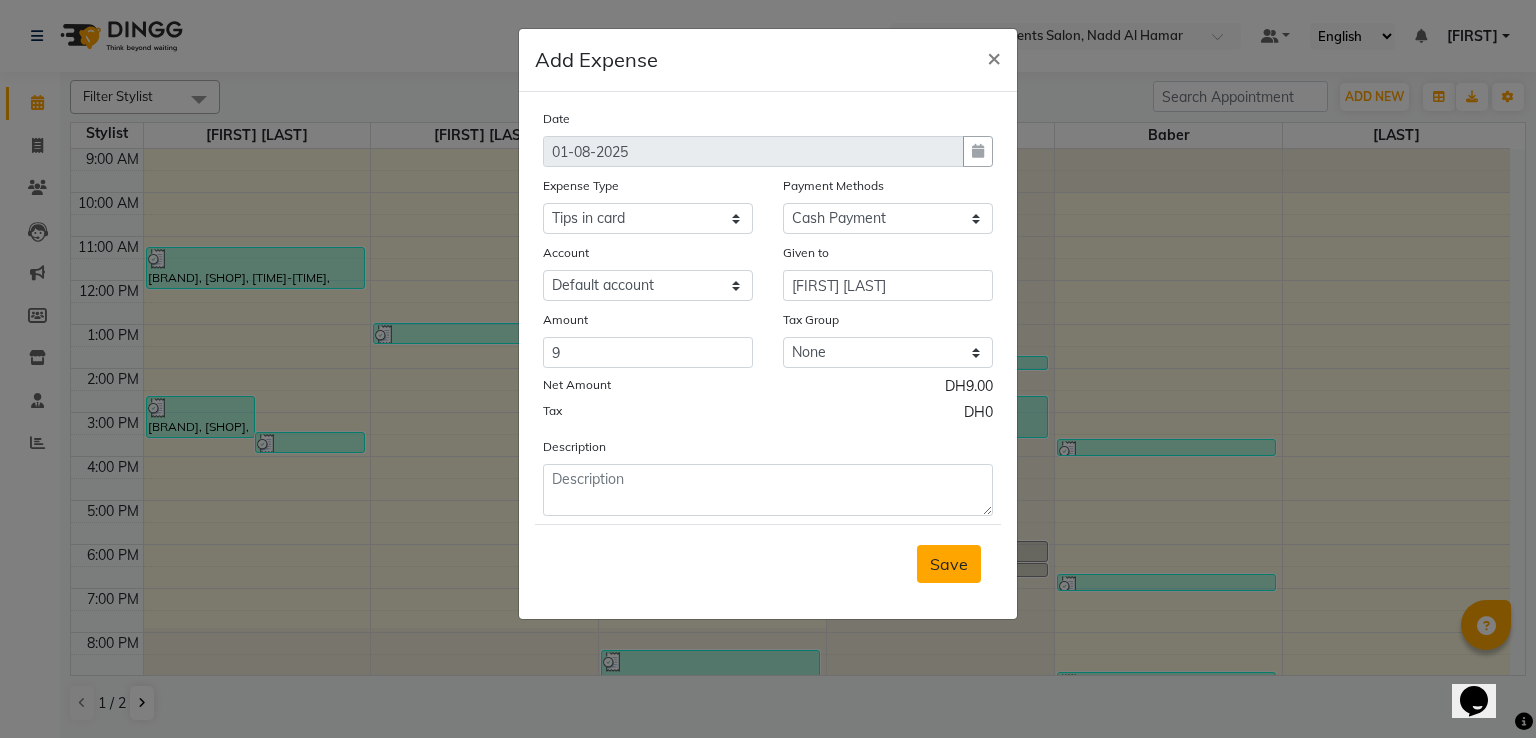 click on "Save" at bounding box center [949, 564] 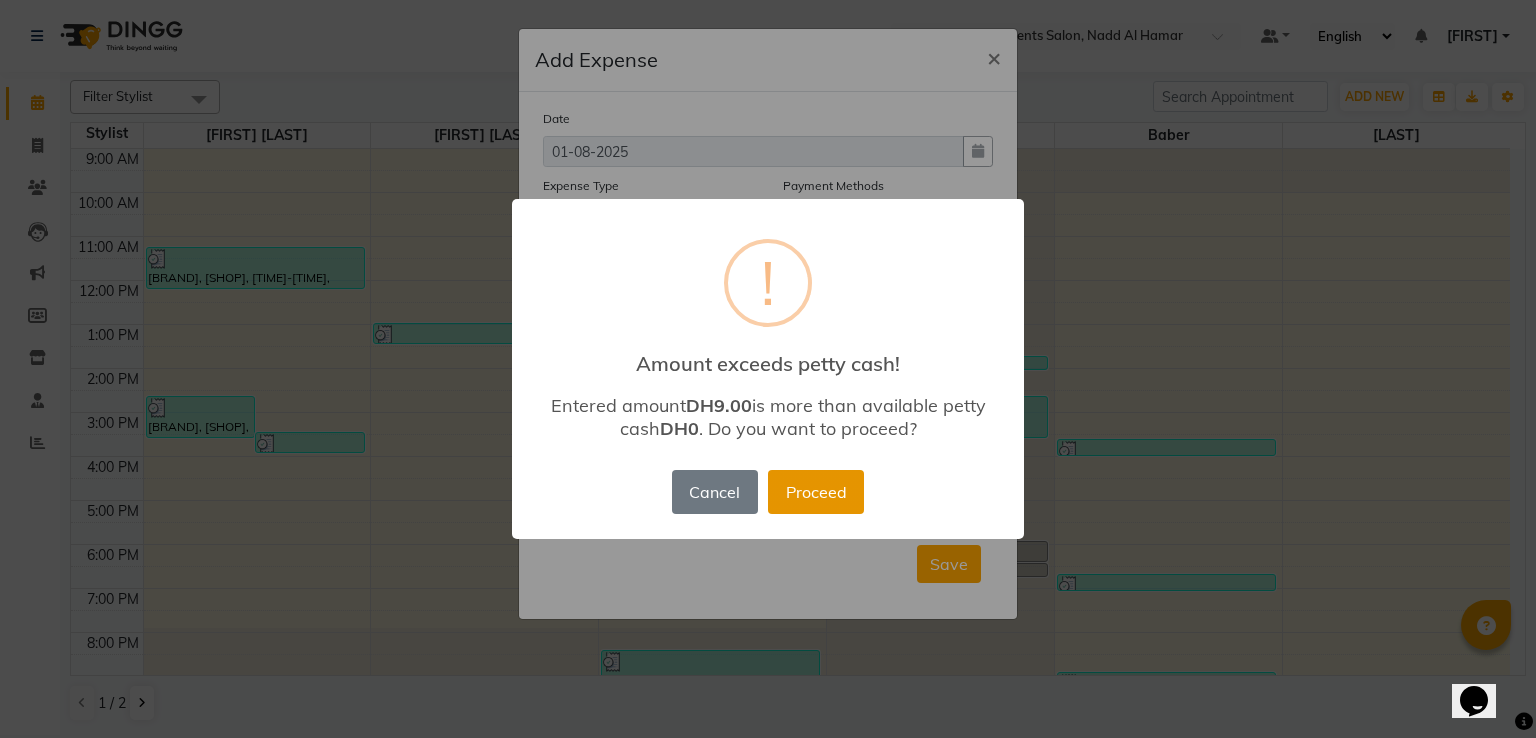 click on "Proceed" at bounding box center [816, 492] 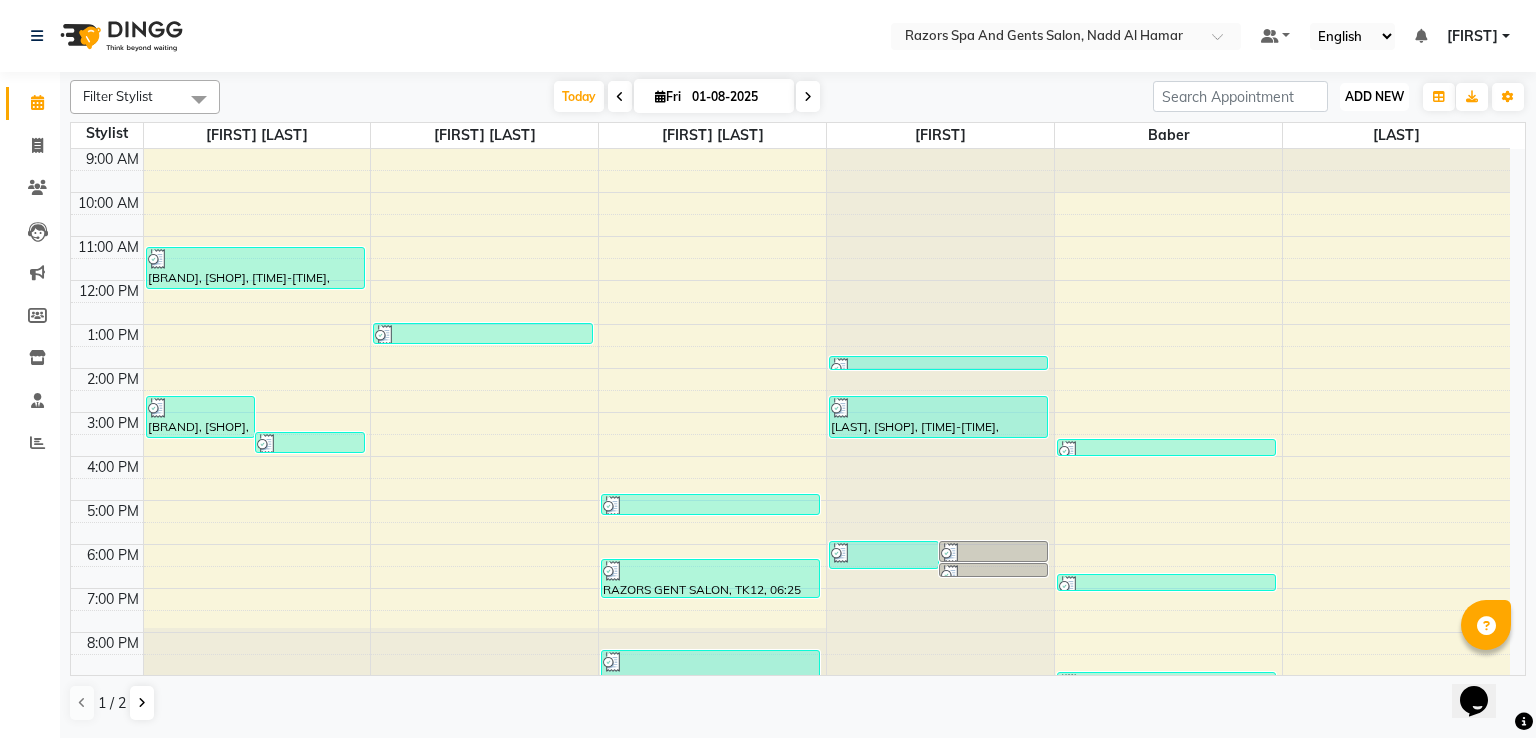 click on "ADD NEW" at bounding box center [1374, 96] 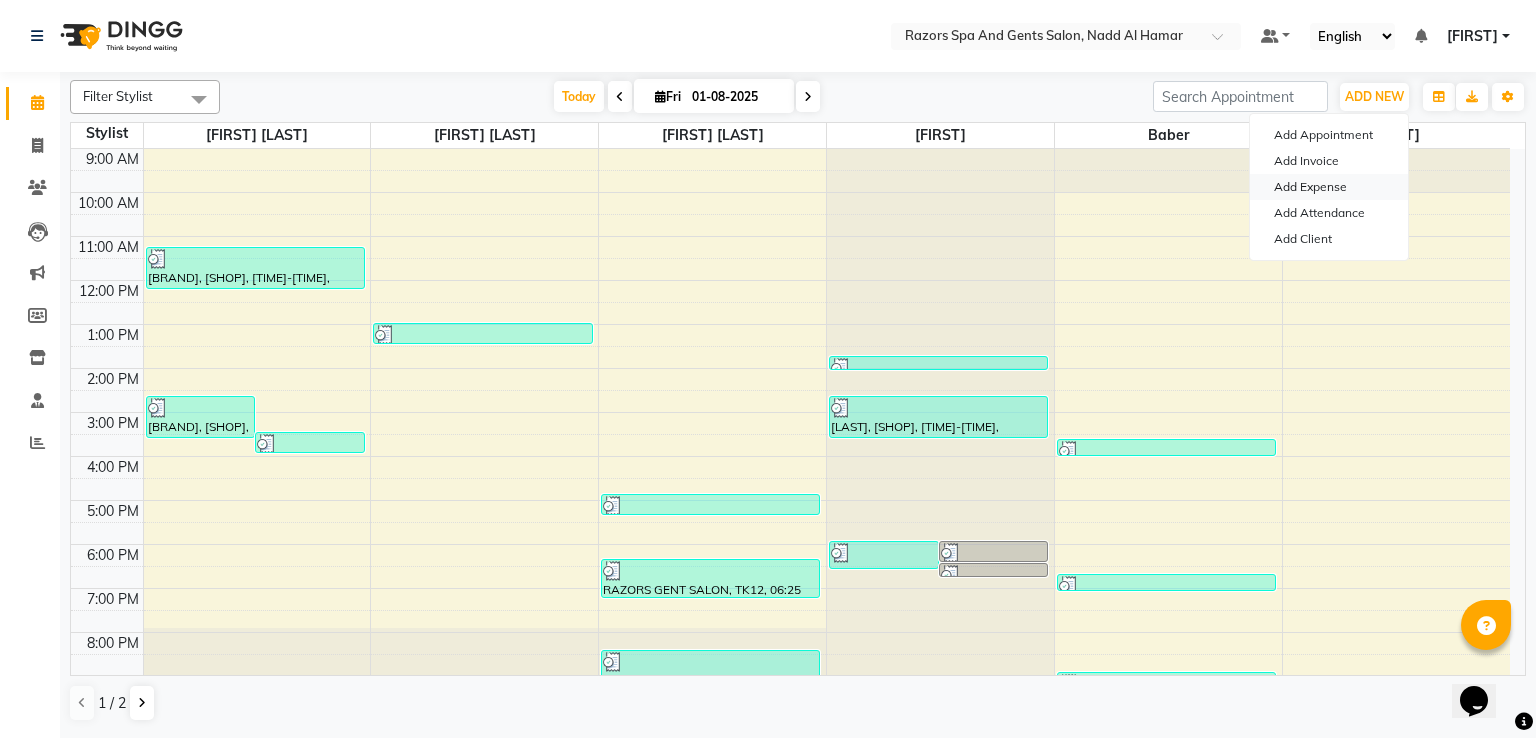 click on "Add Expense" at bounding box center [1329, 187] 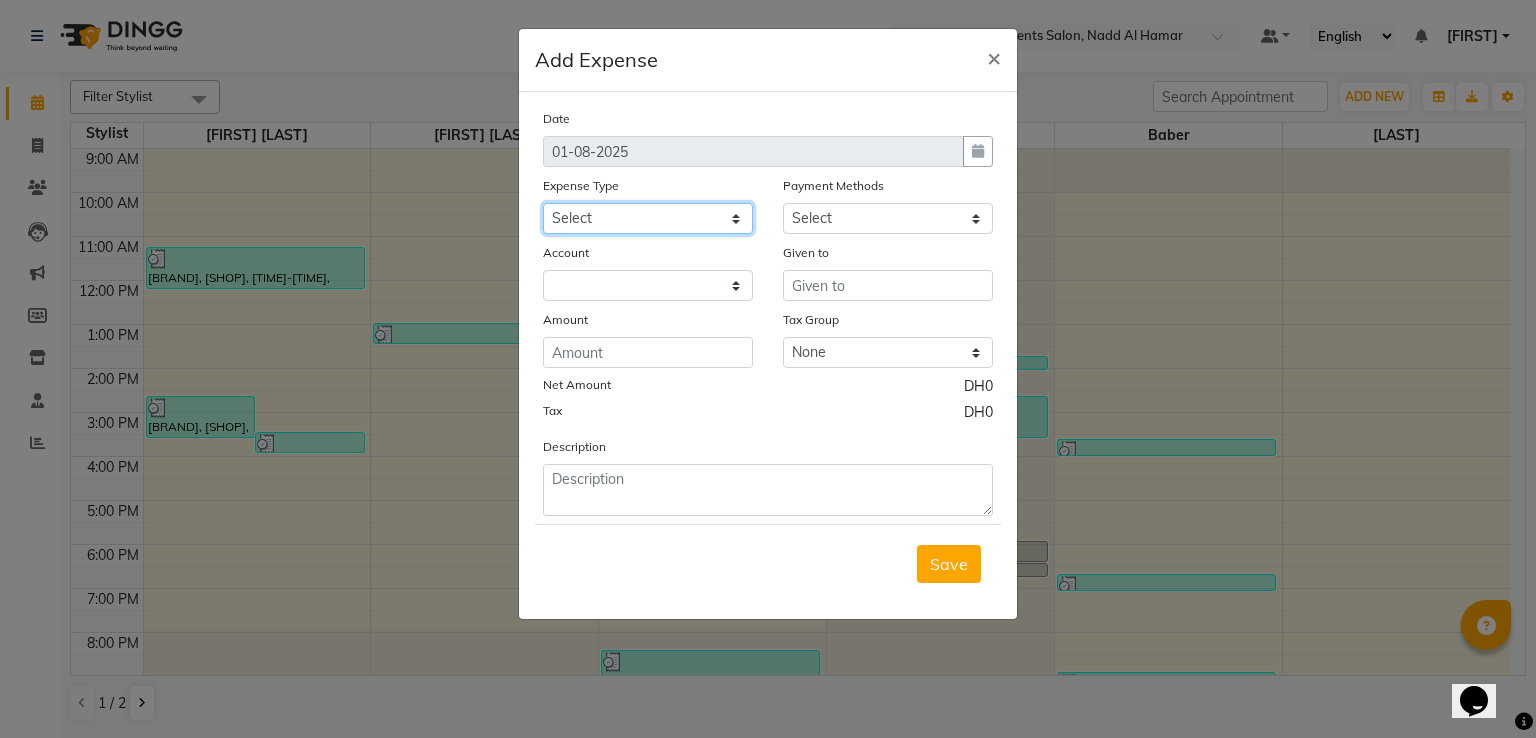 click on "Select AC servicing Advance Salary Bank charges Car maintenance  Cash transfer to bank Cash transfer to hub Client Snacks Clinical charges Equipment Fuel Govt fee Incentive Insurance International purchase Loan Repayment Maintenance Marketing Miscellaneous MRA Other Pantry Product Rent Salary Staff Snacks Tax Tea & Refreshment Tips in card Utilities Water bottles" 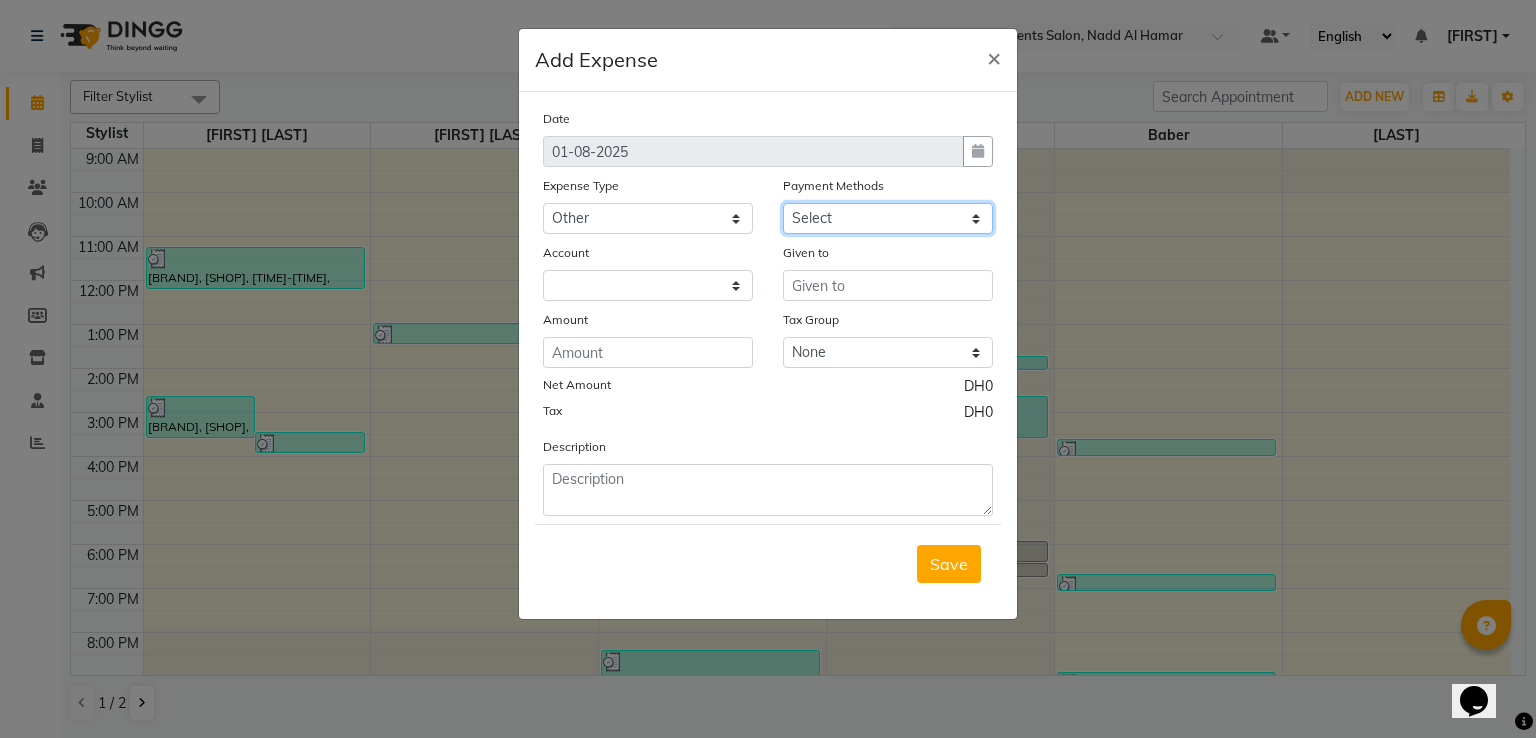 click on "Select Cash Payment CARD" 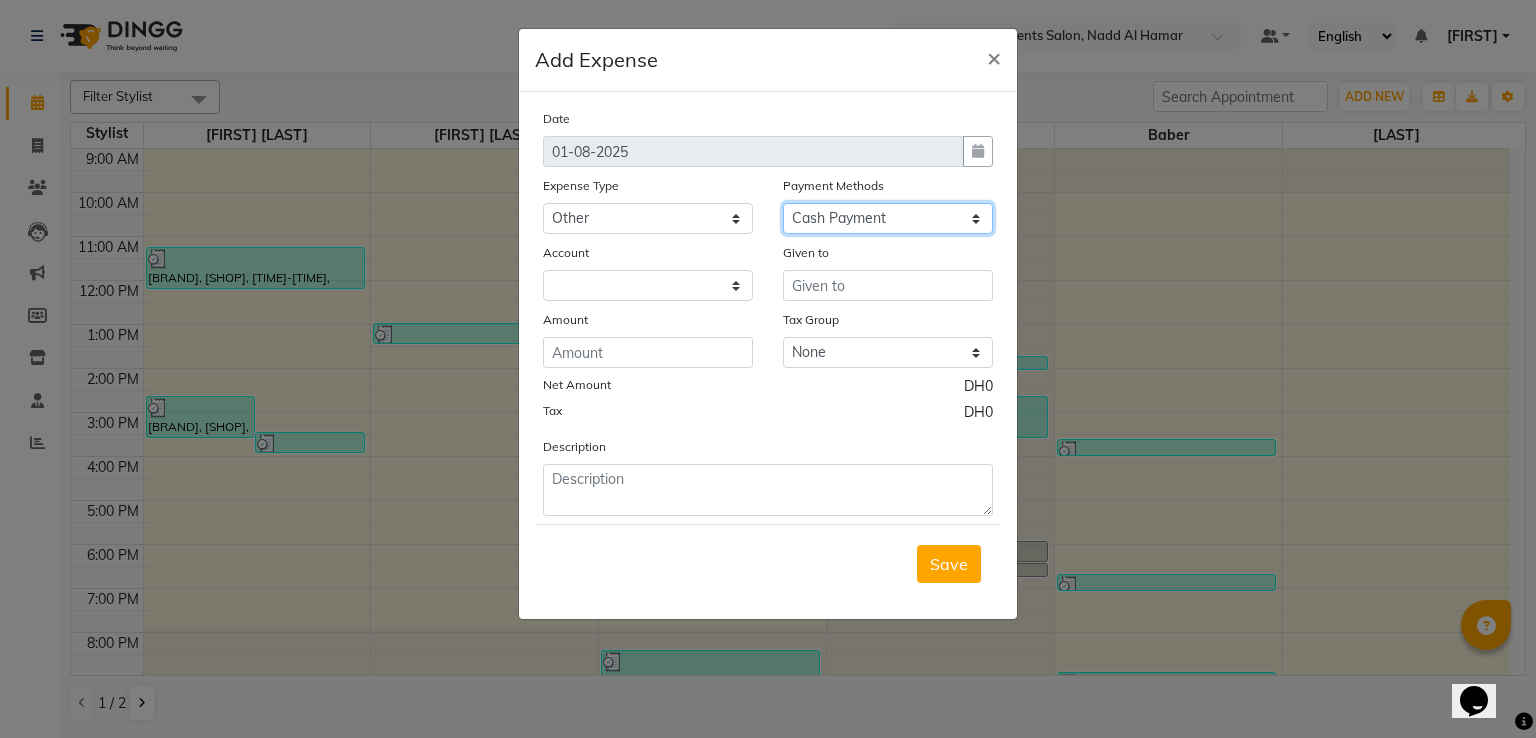 click on "Select Cash Payment CARD" 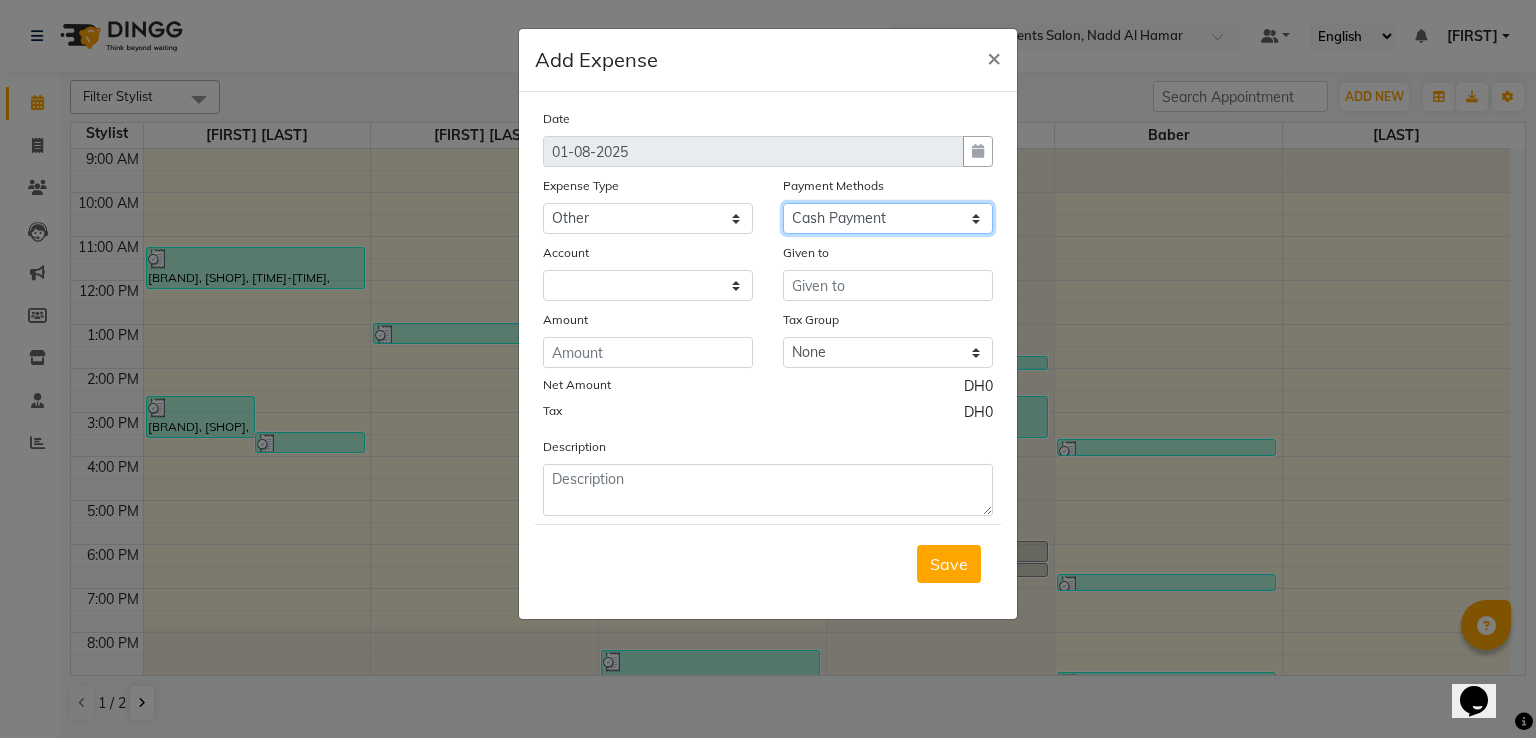 select on "7542" 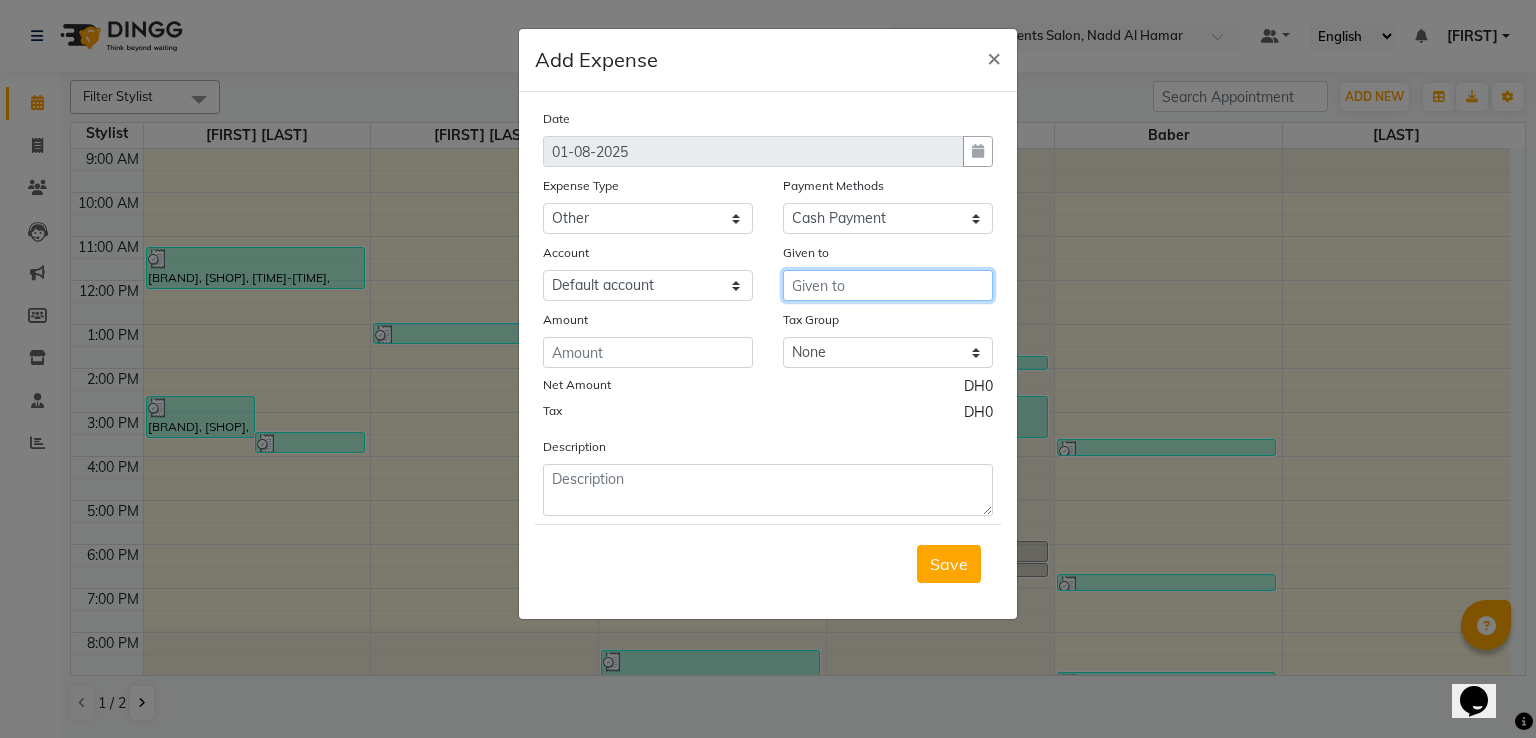 click at bounding box center (888, 285) 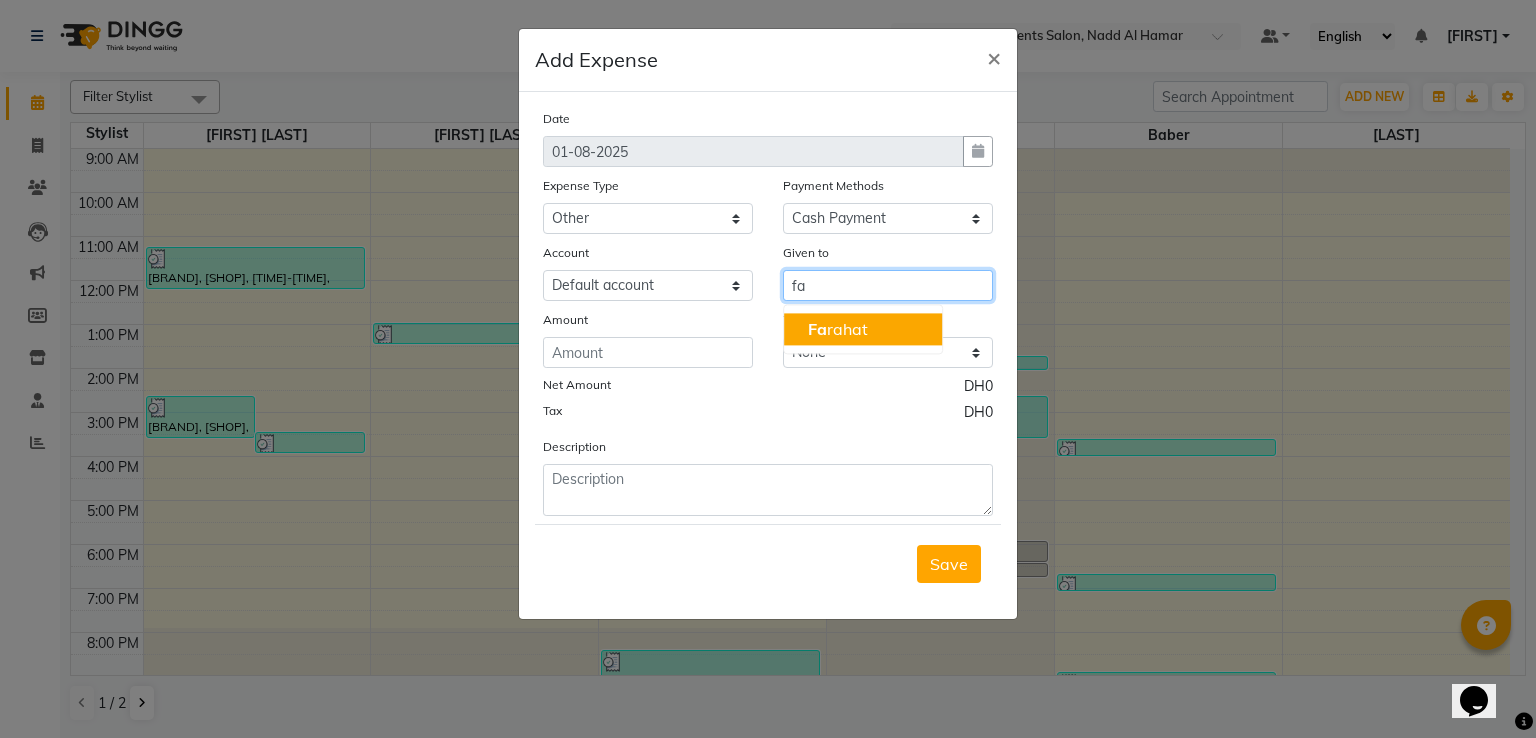 click on "[LAST] [LAST]" at bounding box center [838, 329] 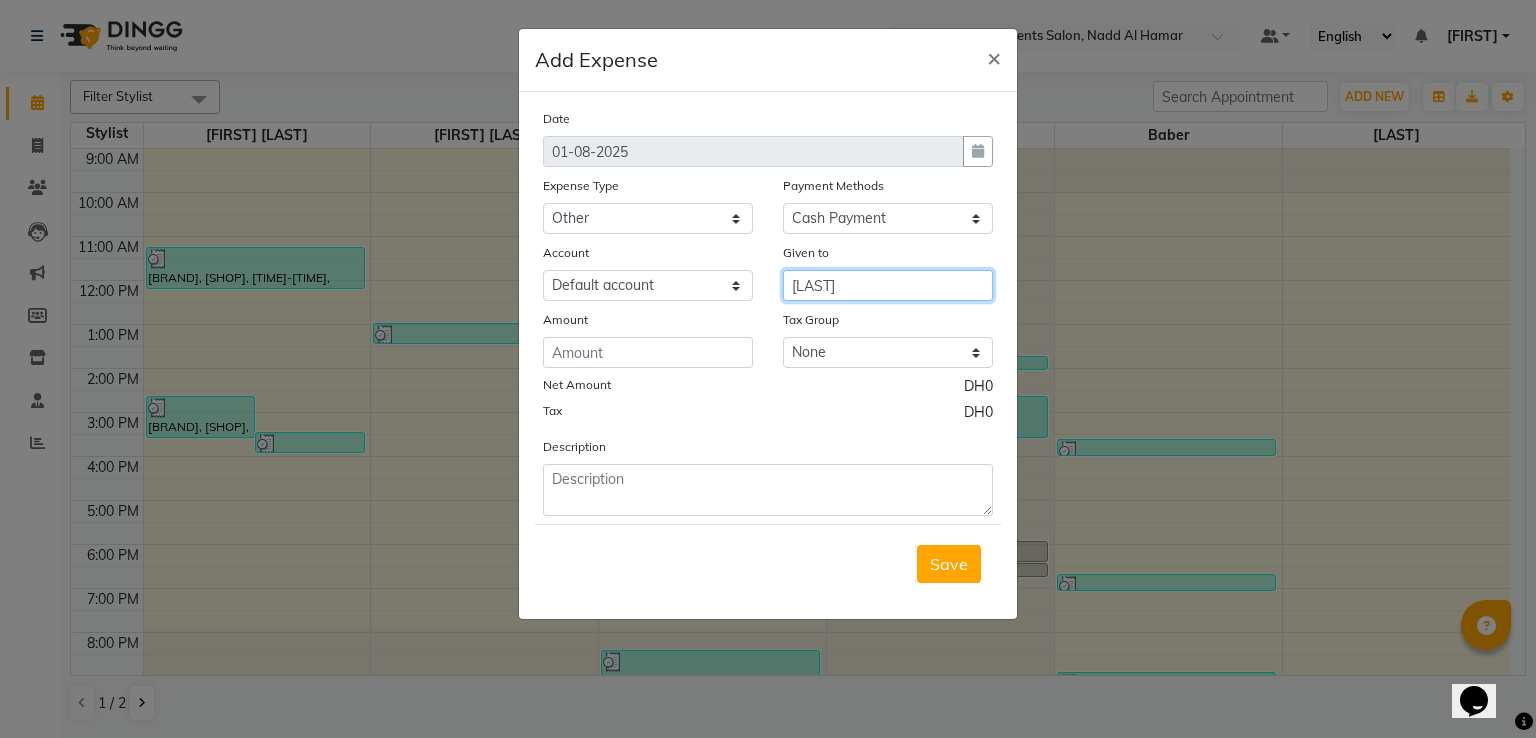 type on "[LAST]" 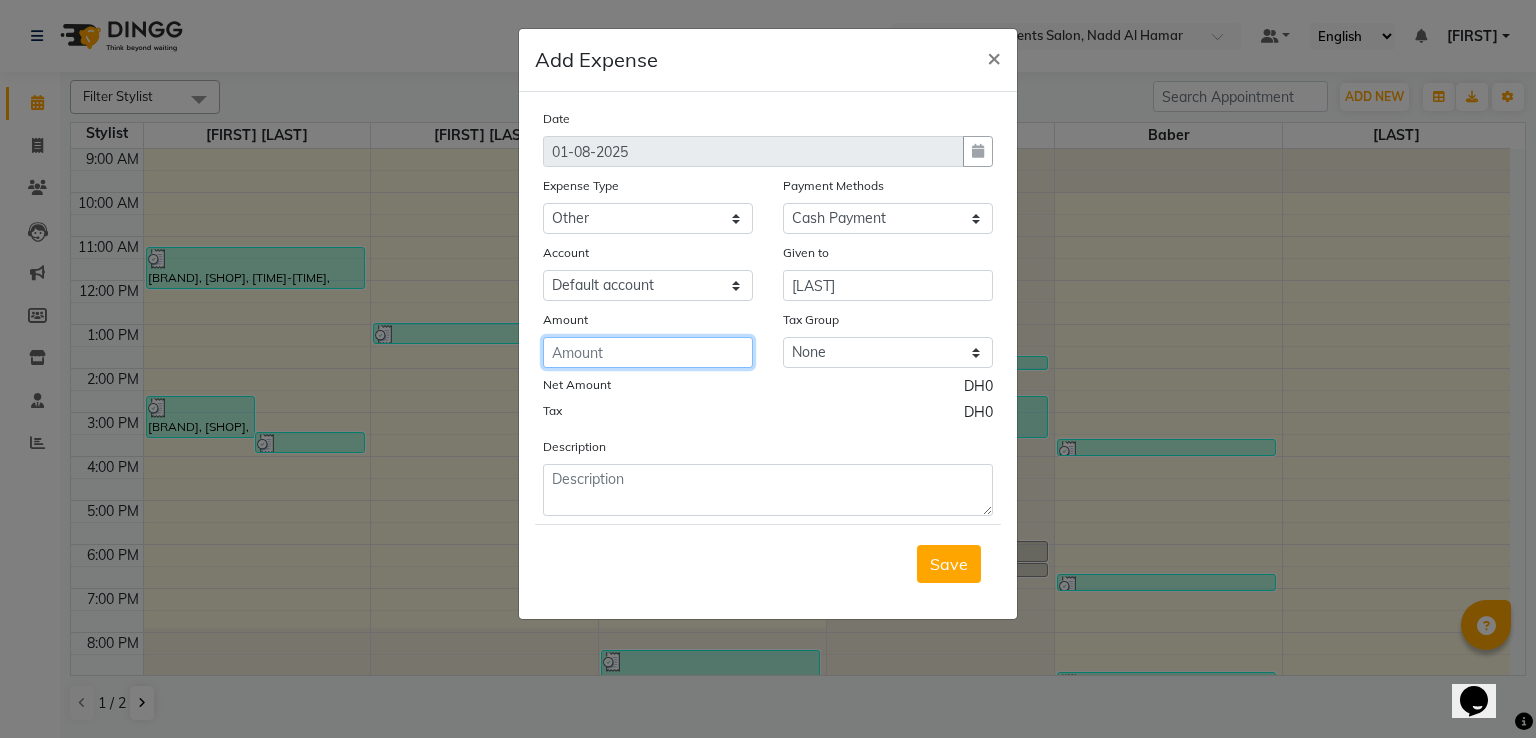 click 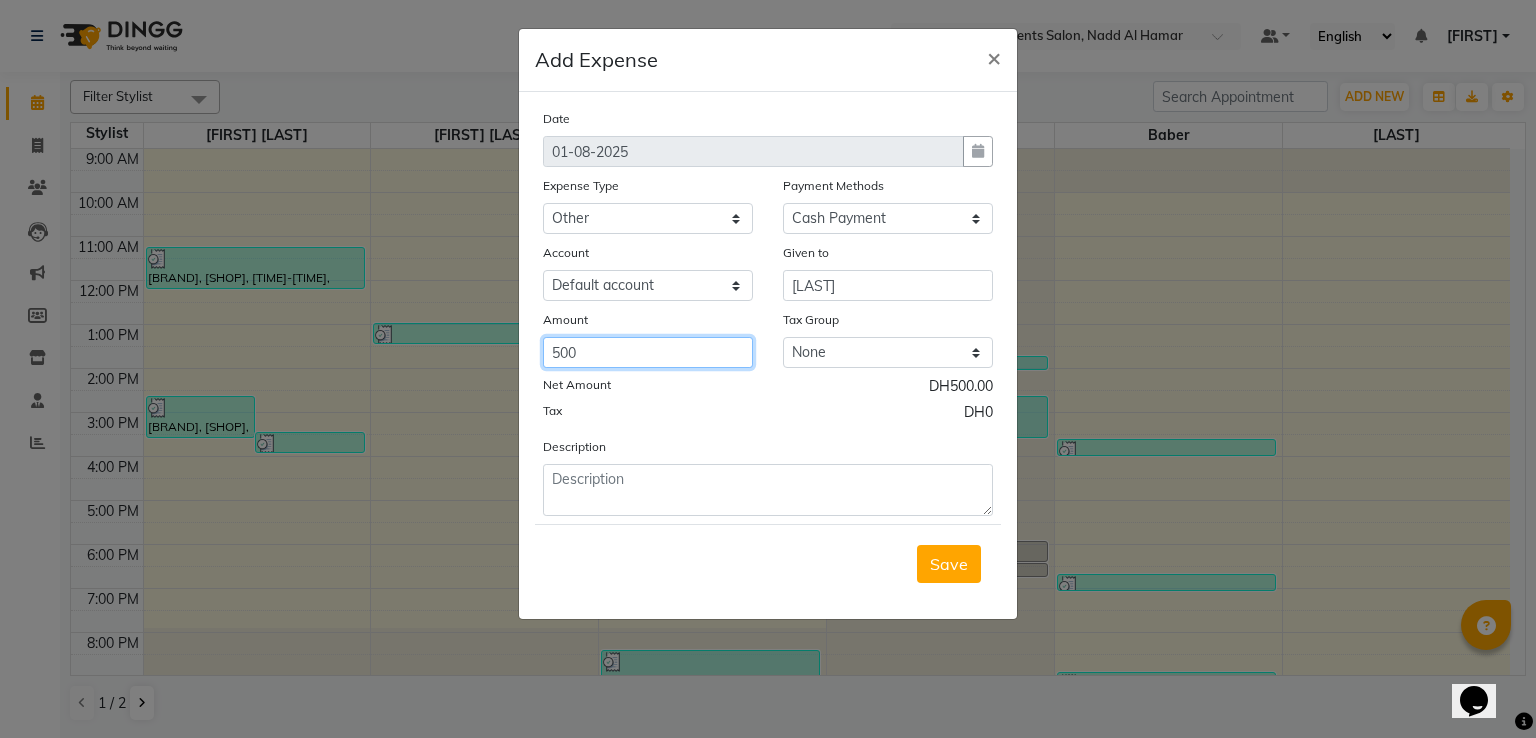 type on "500" 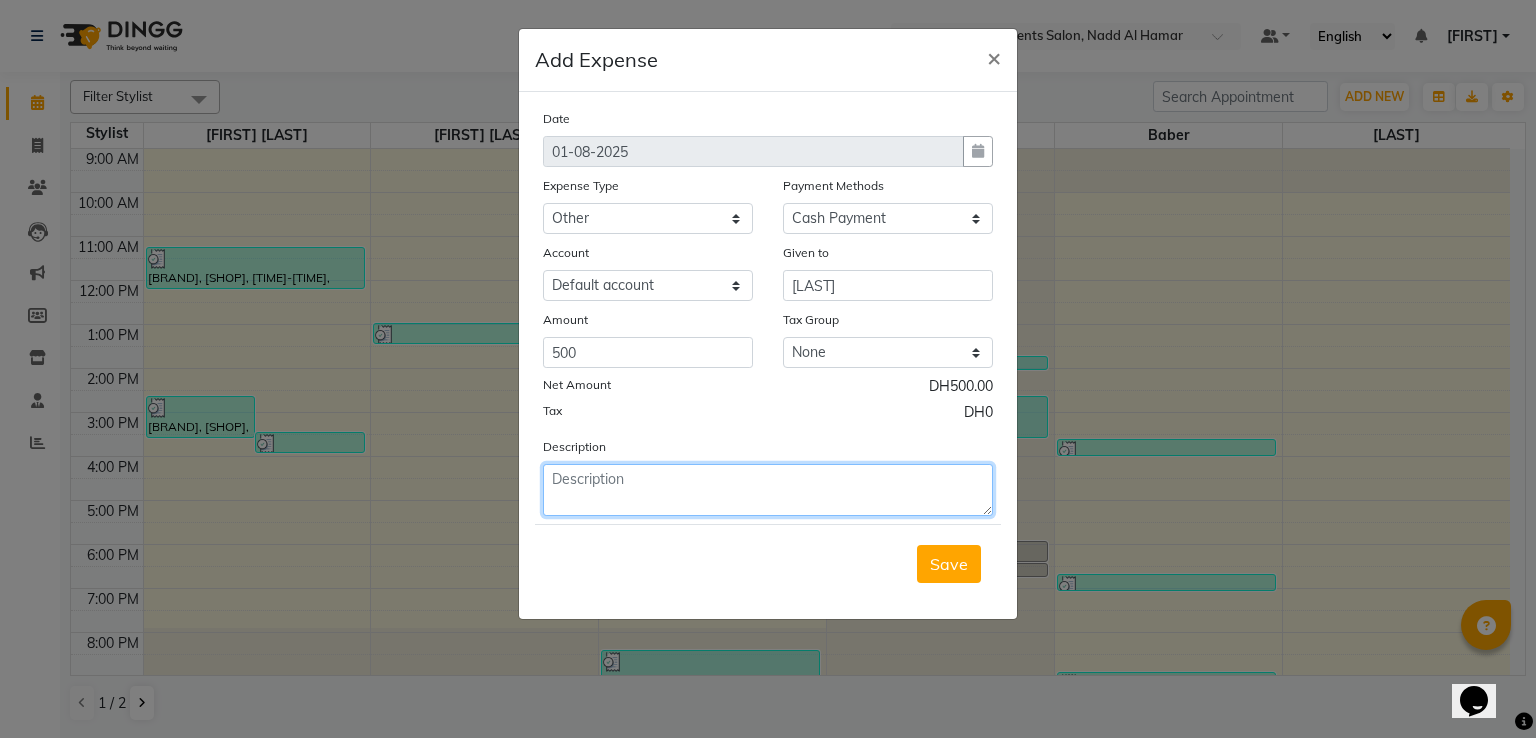 click 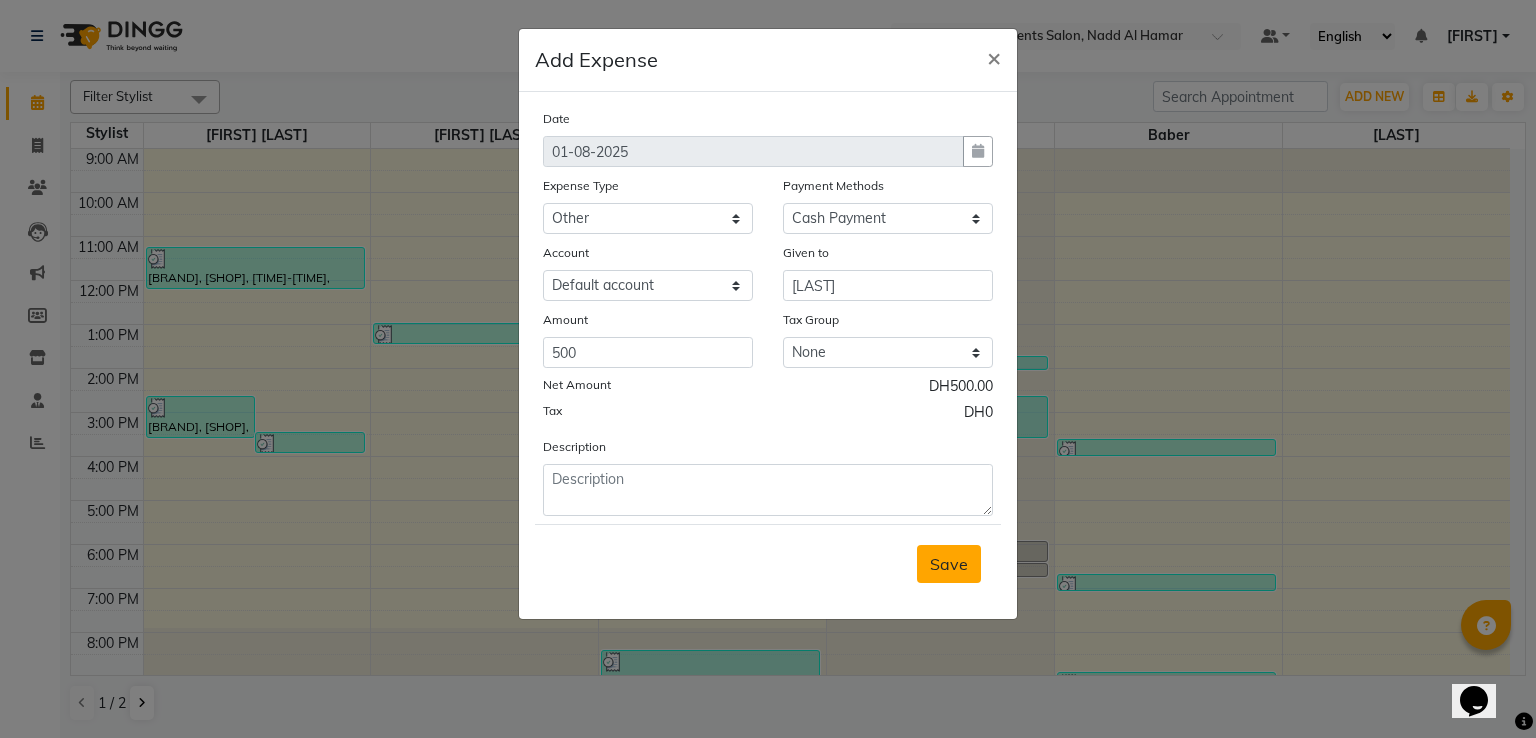 click on "Save" at bounding box center [949, 564] 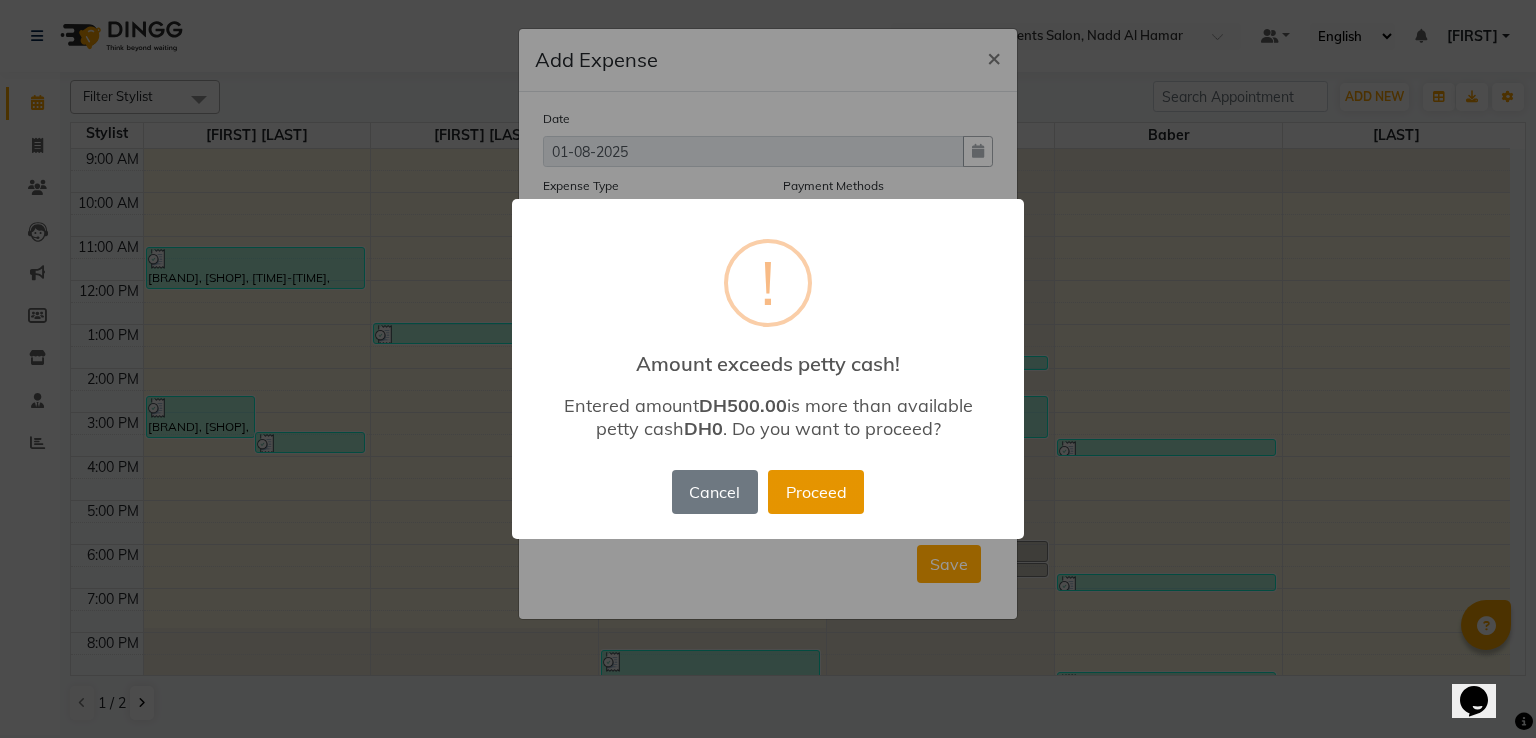 click on "Proceed" at bounding box center [816, 492] 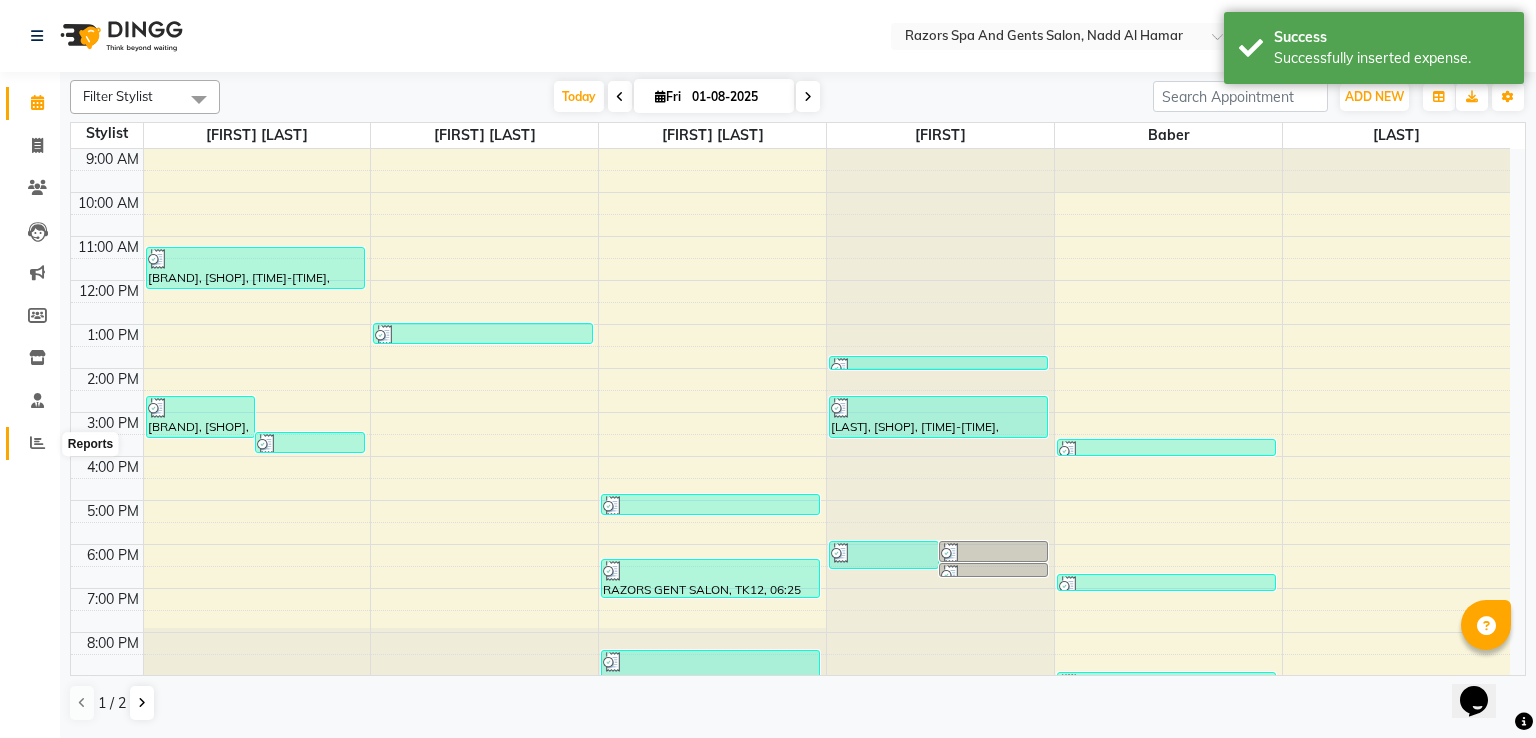 click 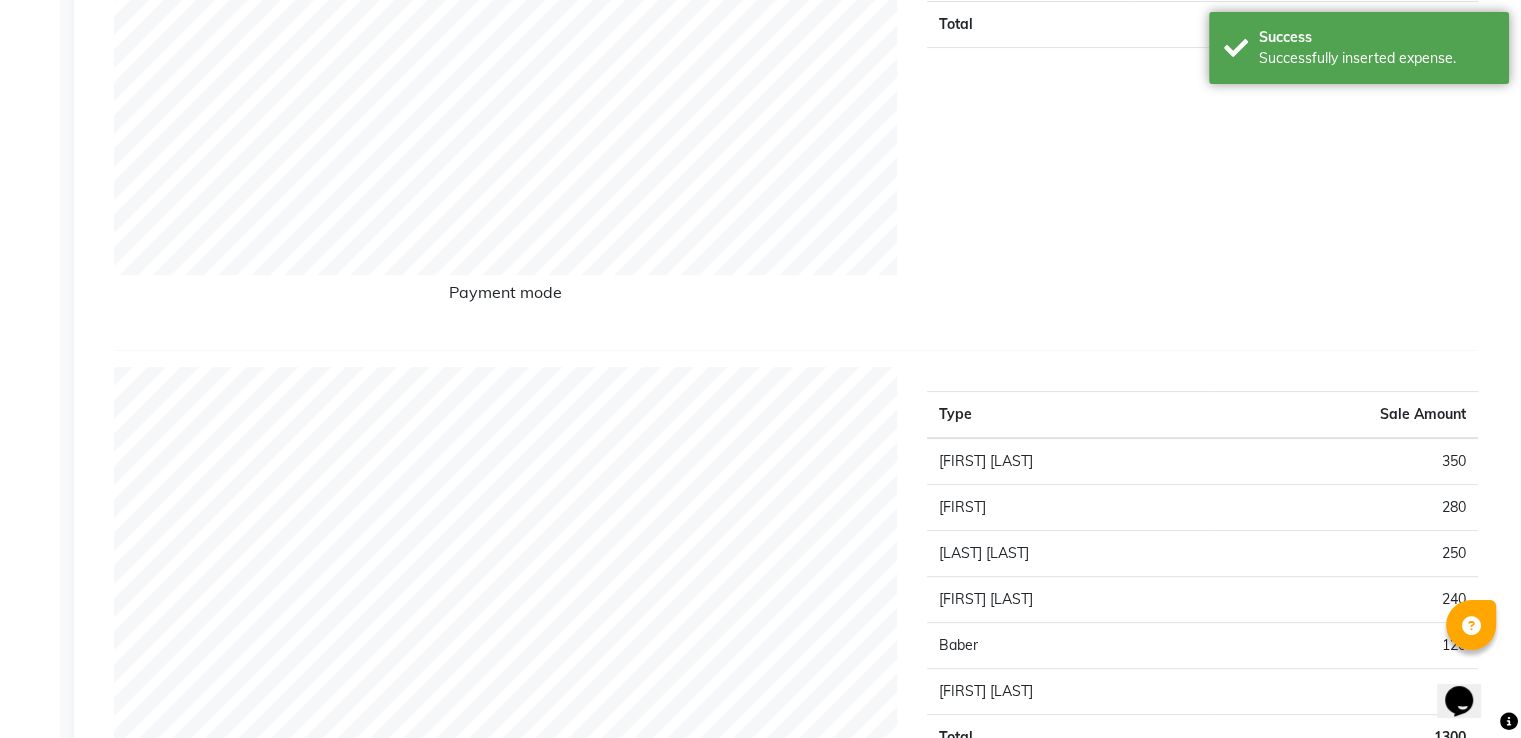 scroll, scrollTop: 0, scrollLeft: 0, axis: both 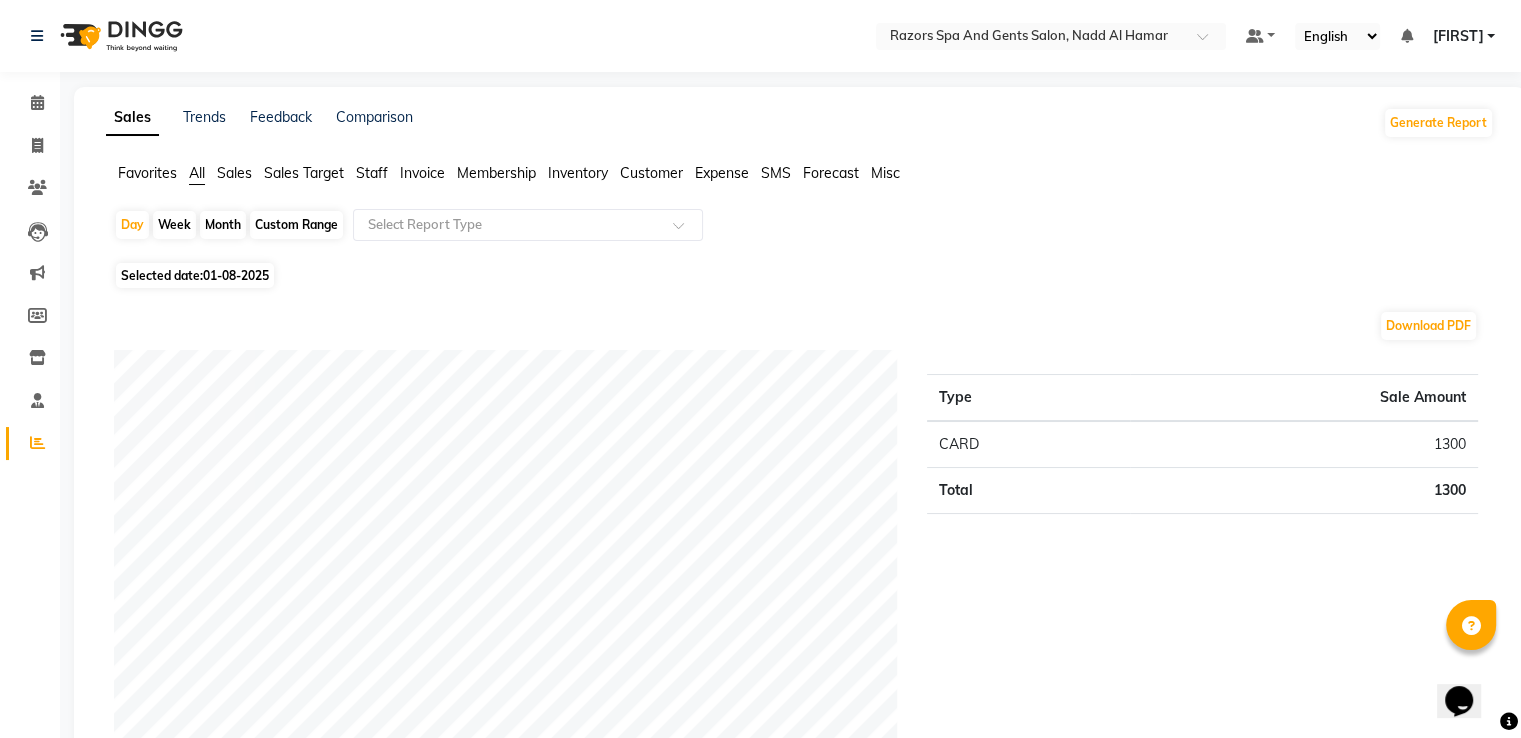 click on "Reports" 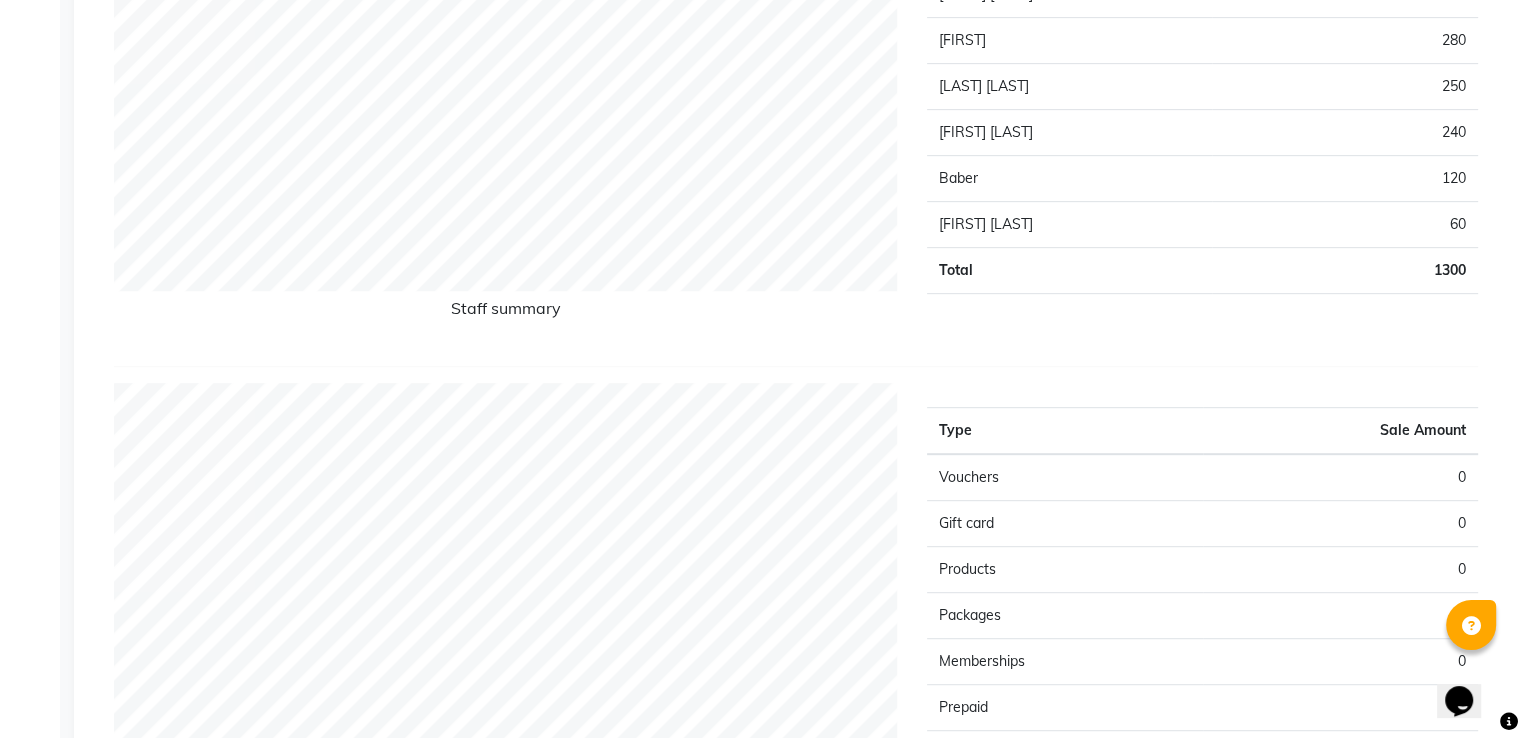 scroll, scrollTop: 0, scrollLeft: 0, axis: both 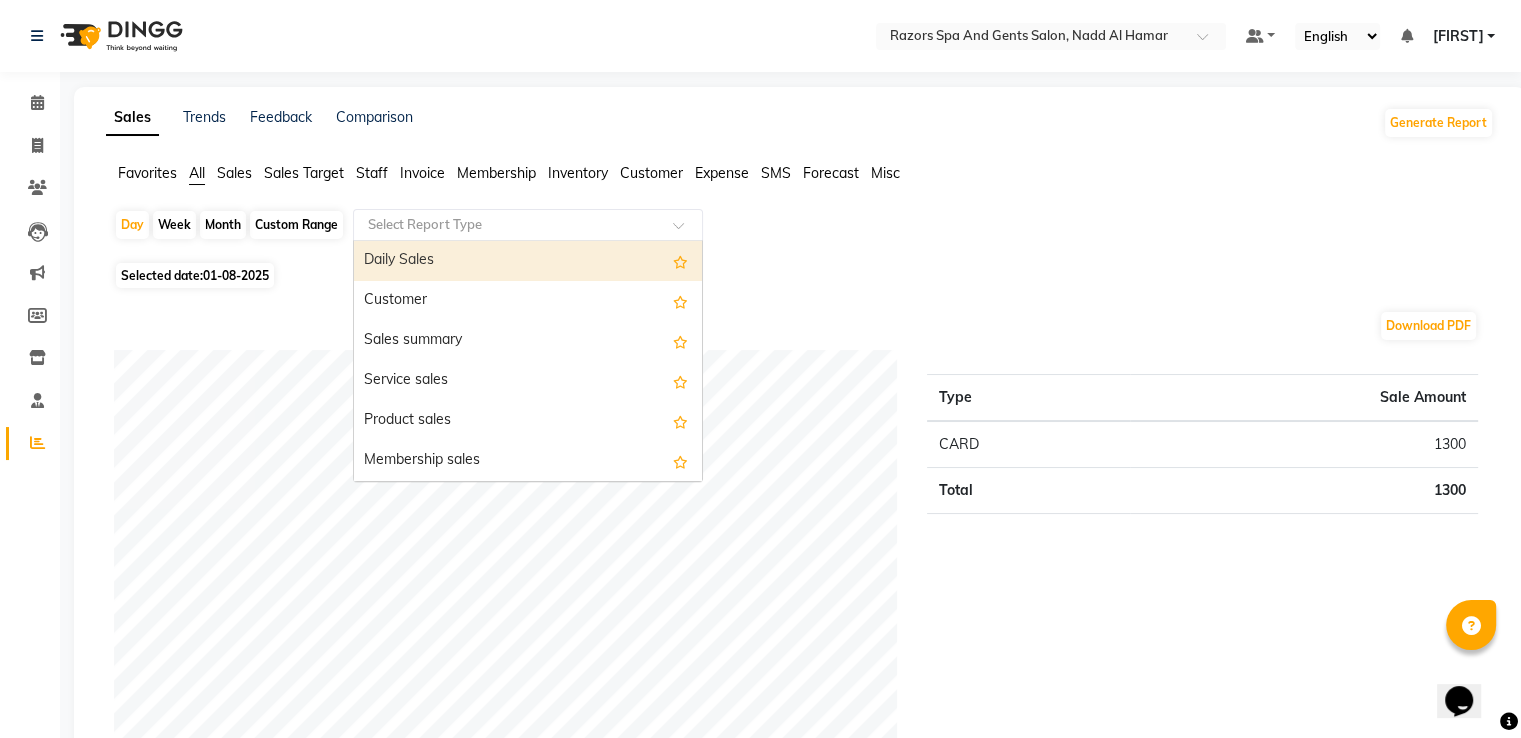 click 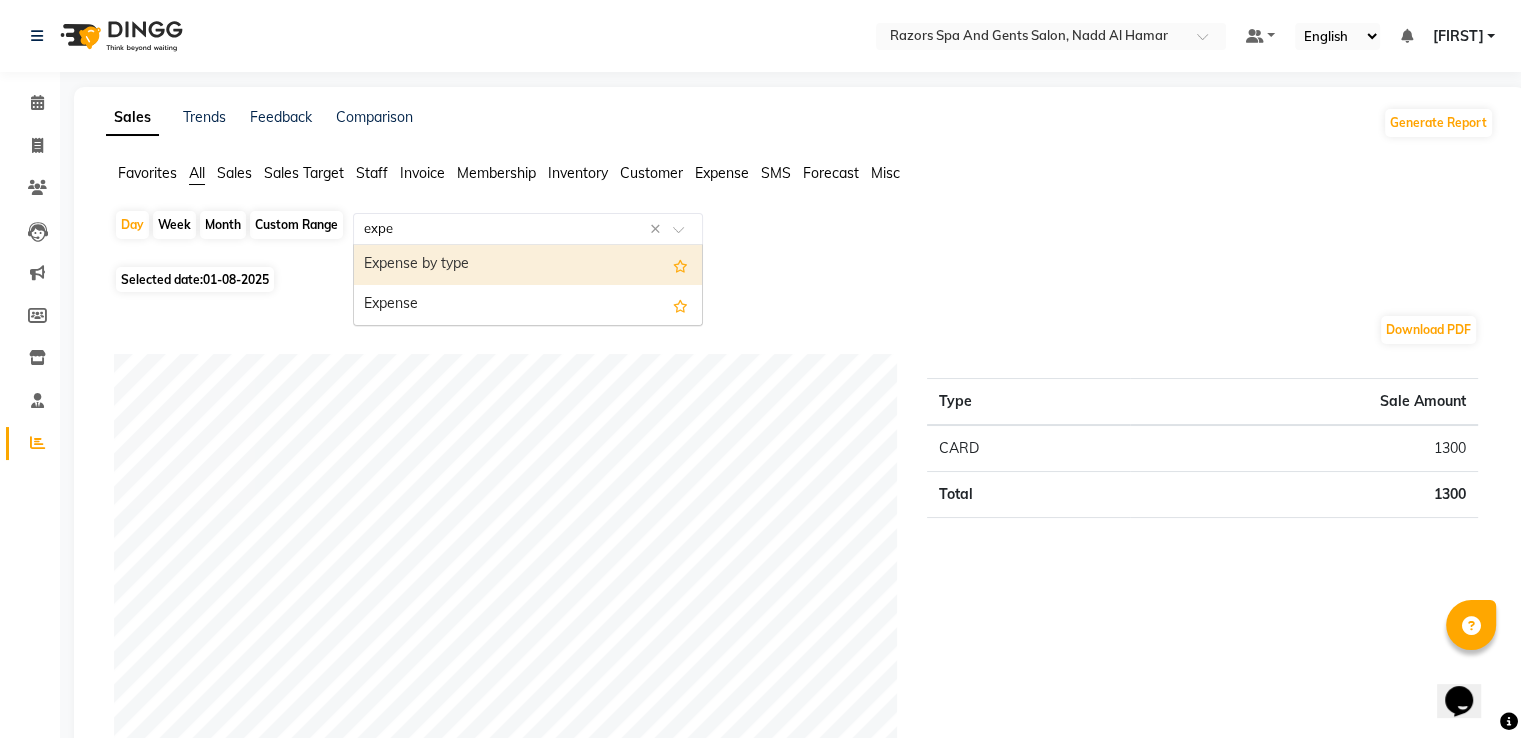 type on "expen" 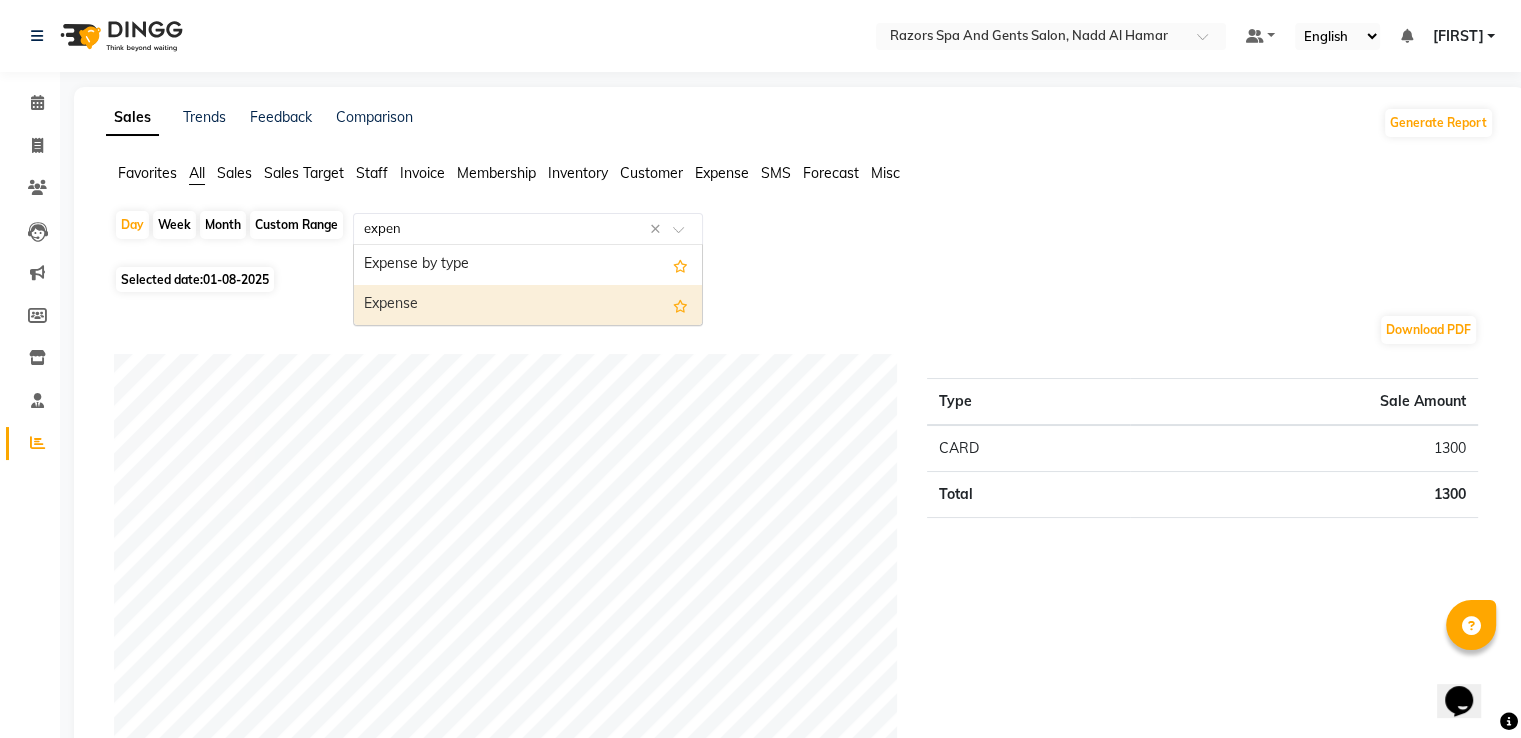 click on "Expense" at bounding box center [528, 305] 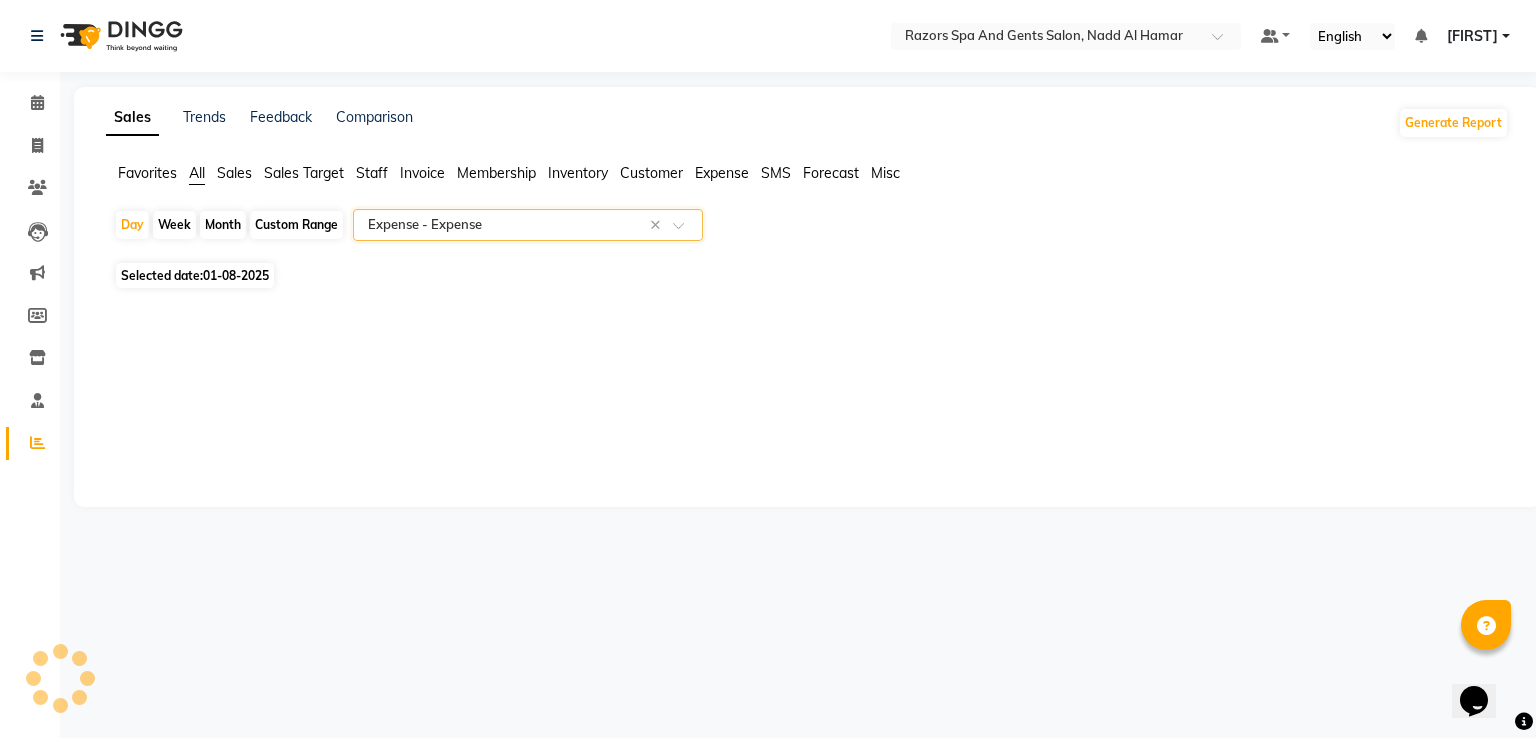 select on "full_report" 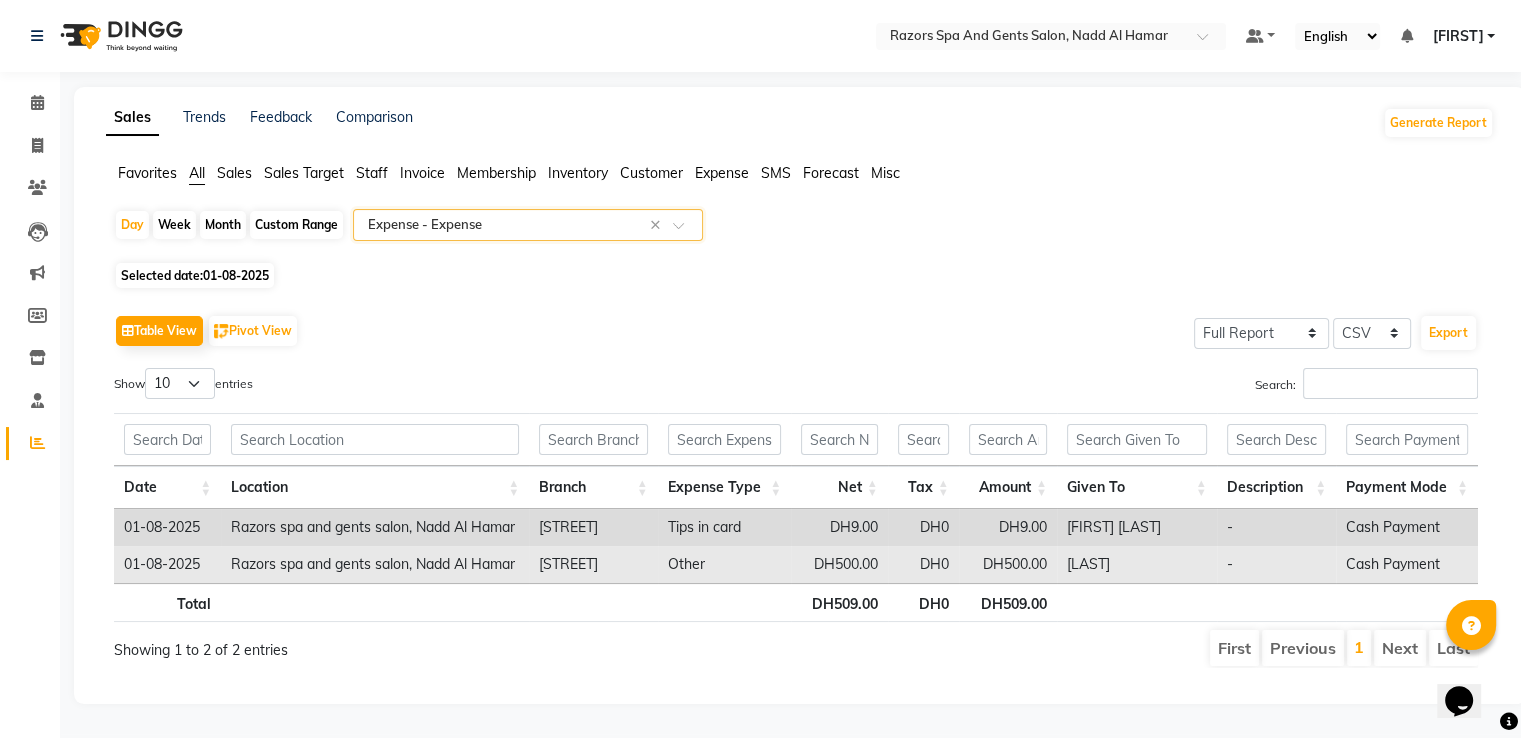 scroll, scrollTop: 9, scrollLeft: 0, axis: vertical 